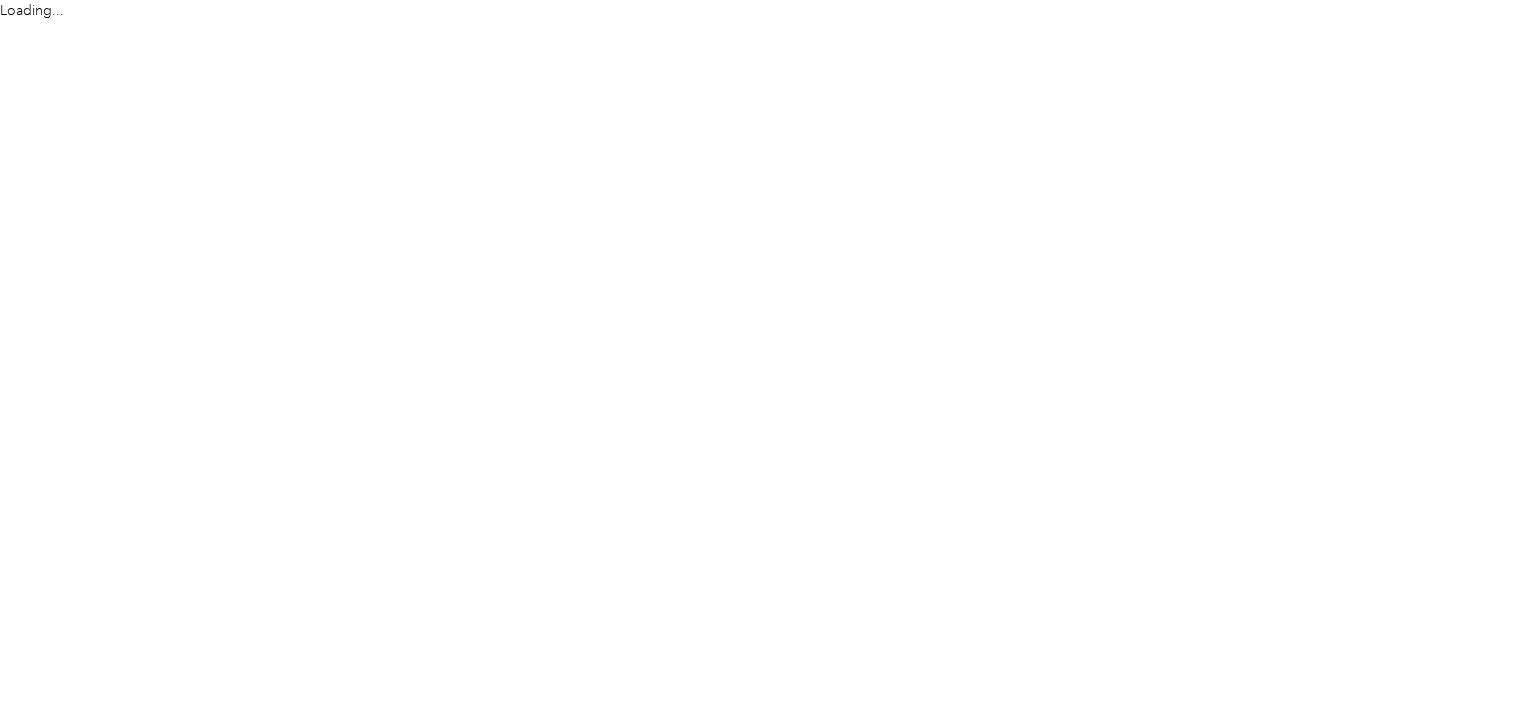 scroll, scrollTop: 0, scrollLeft: 0, axis: both 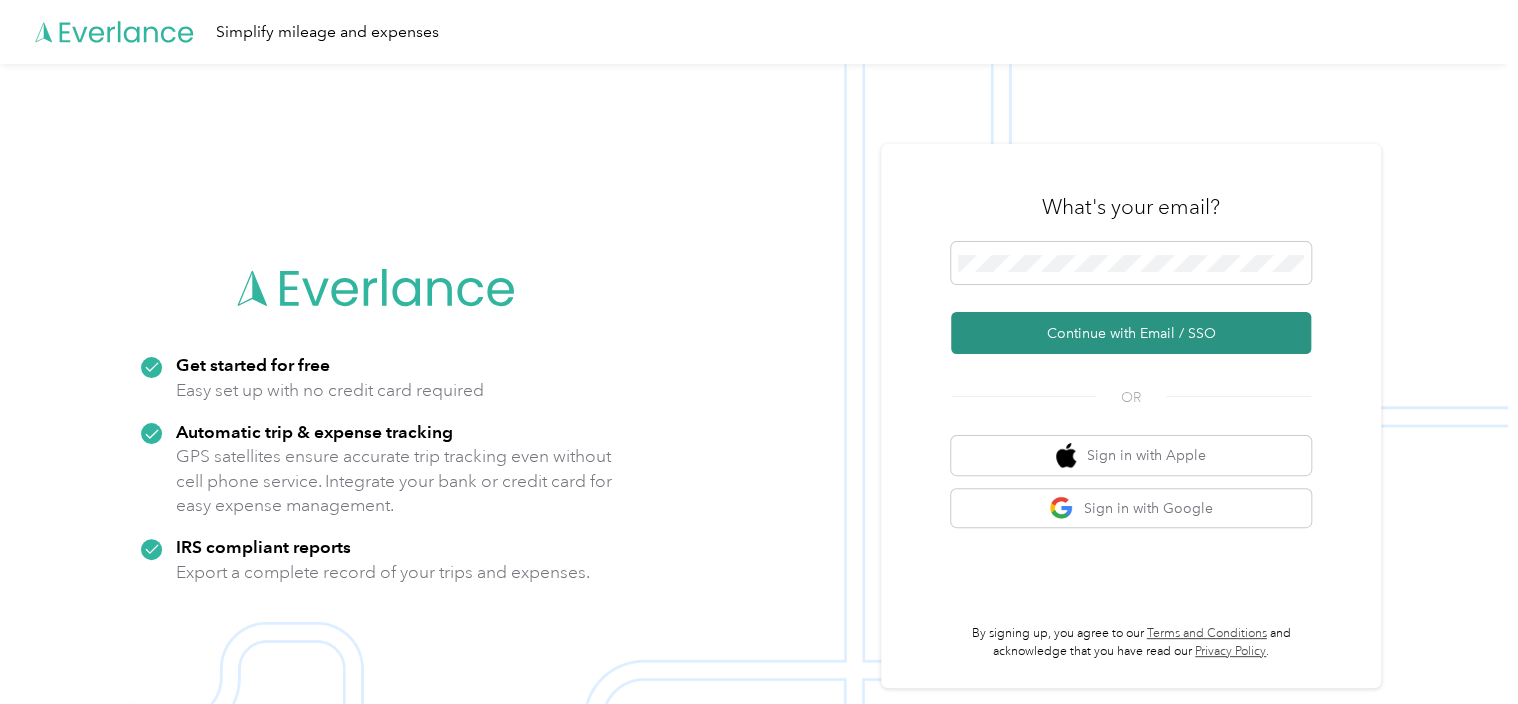 click on "Continue with Email / SSO" at bounding box center (1131, 333) 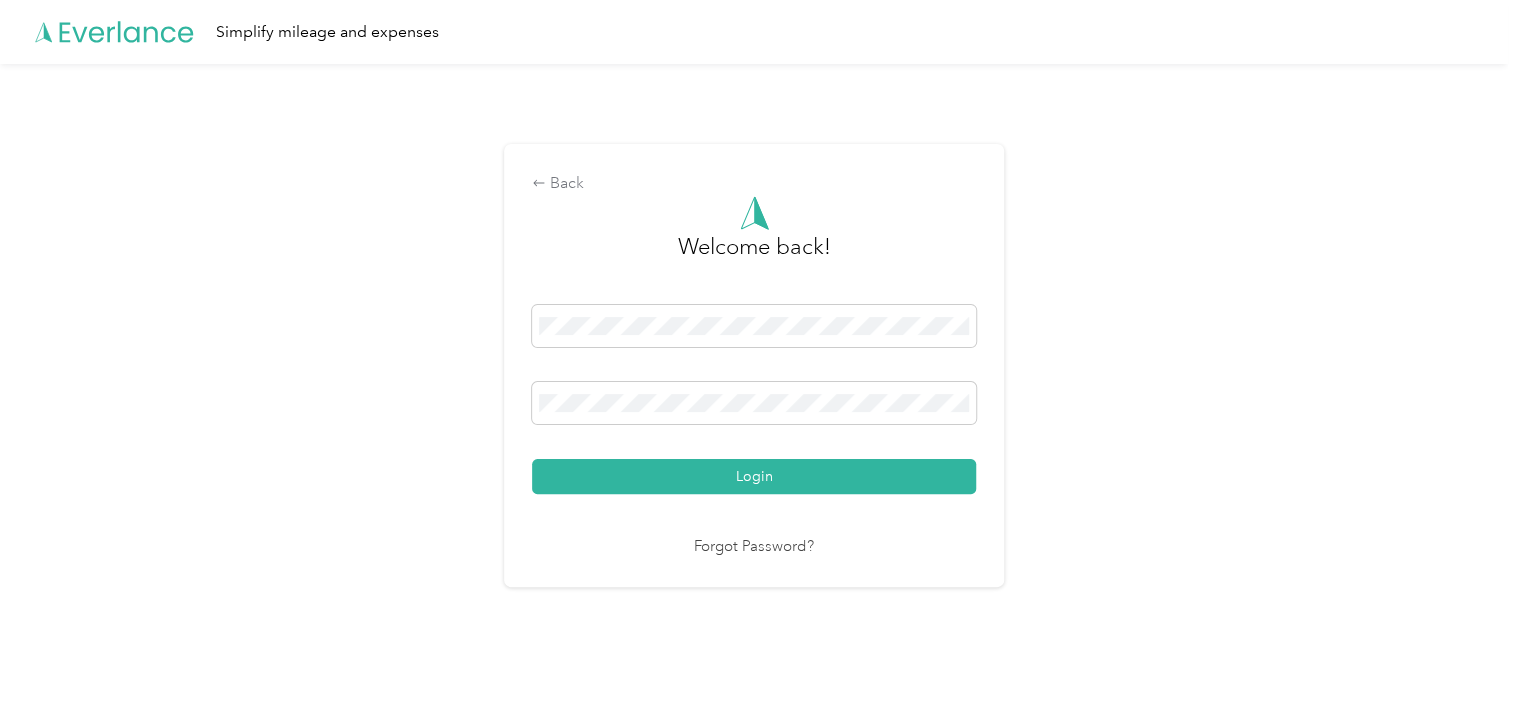 click on "Login" at bounding box center [754, 476] 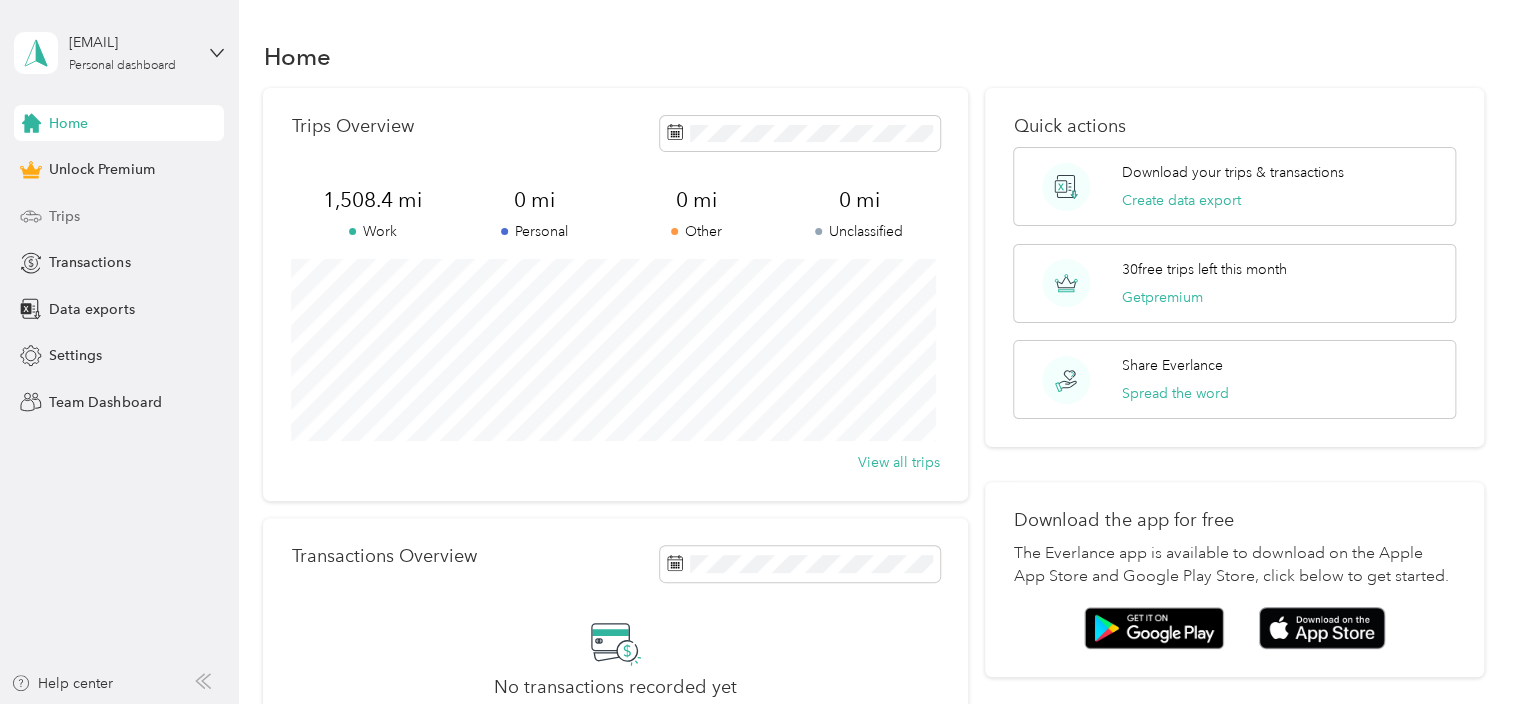 click 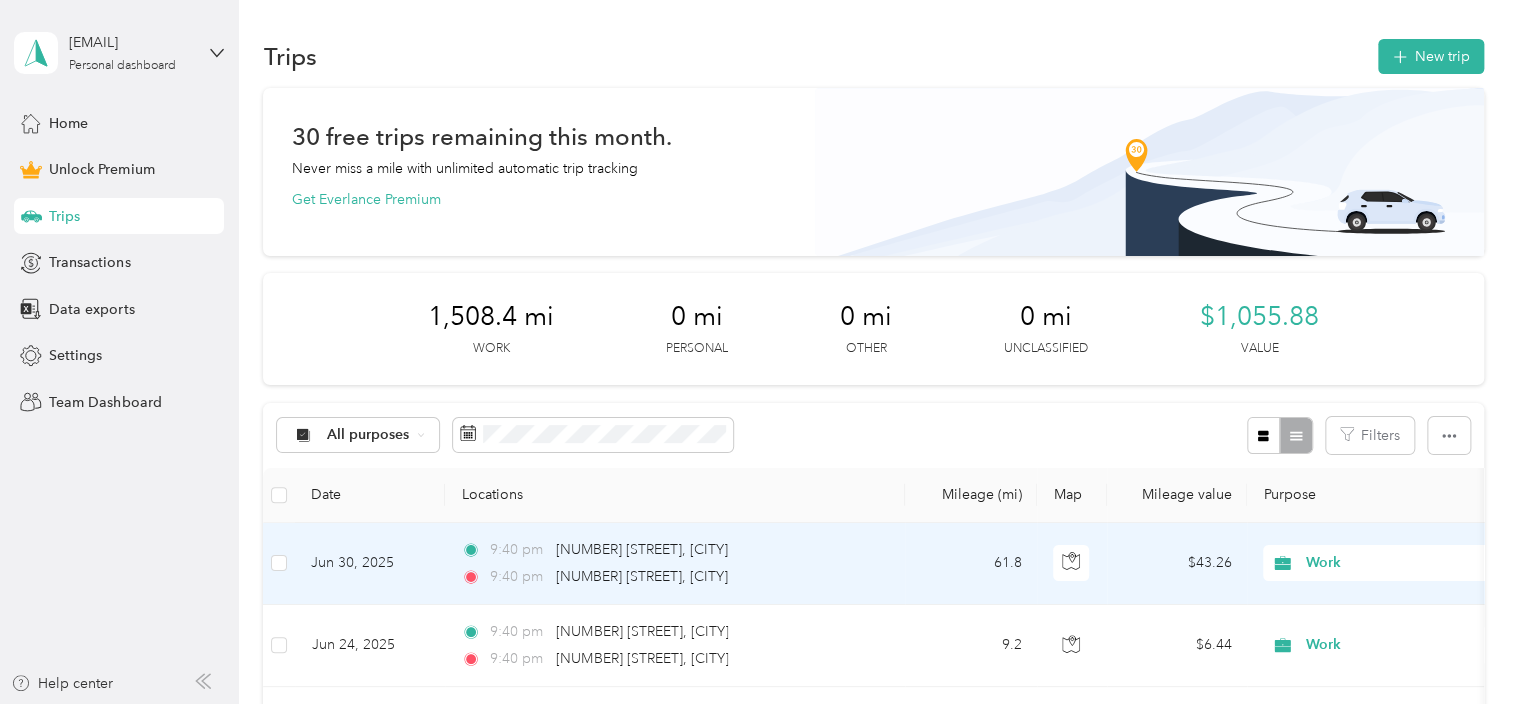 scroll, scrollTop: 100, scrollLeft: 0, axis: vertical 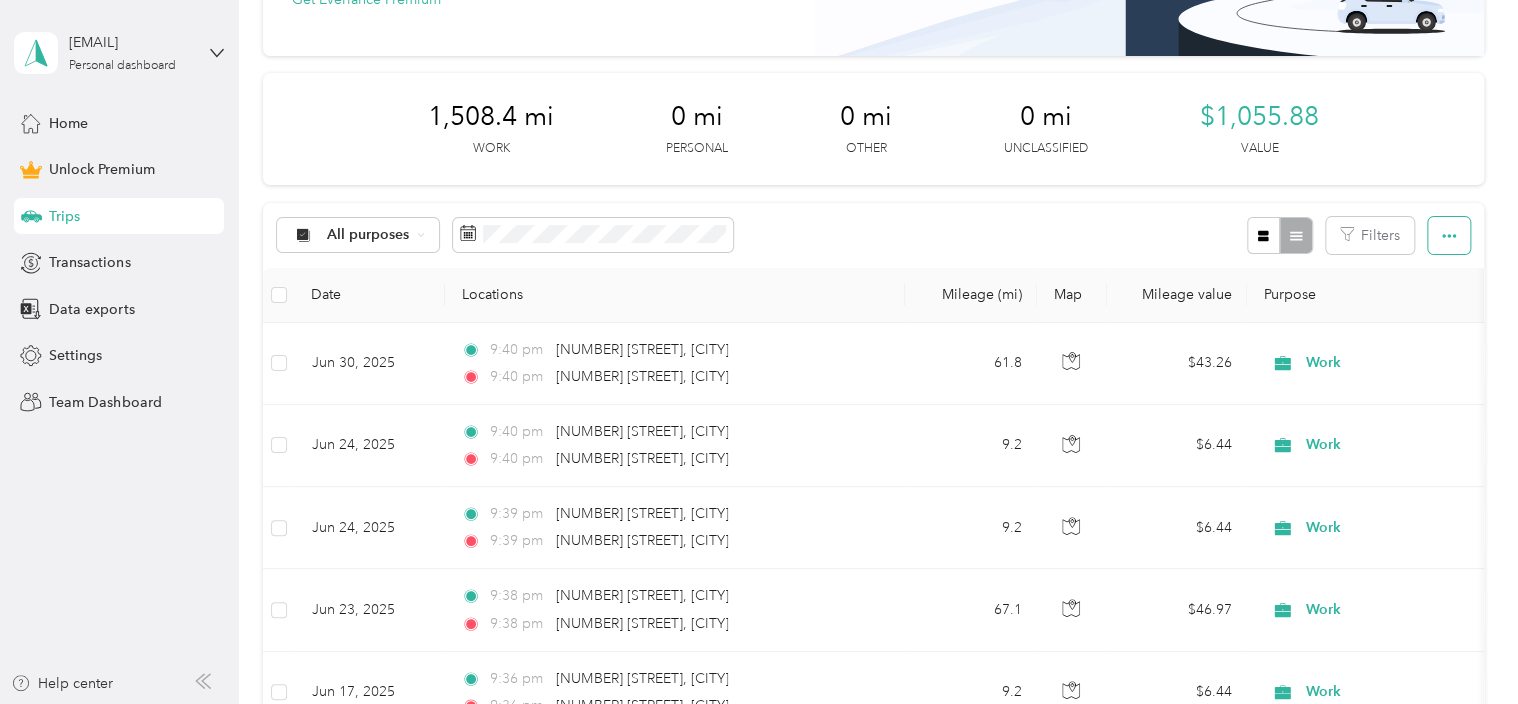 click at bounding box center [1449, 235] 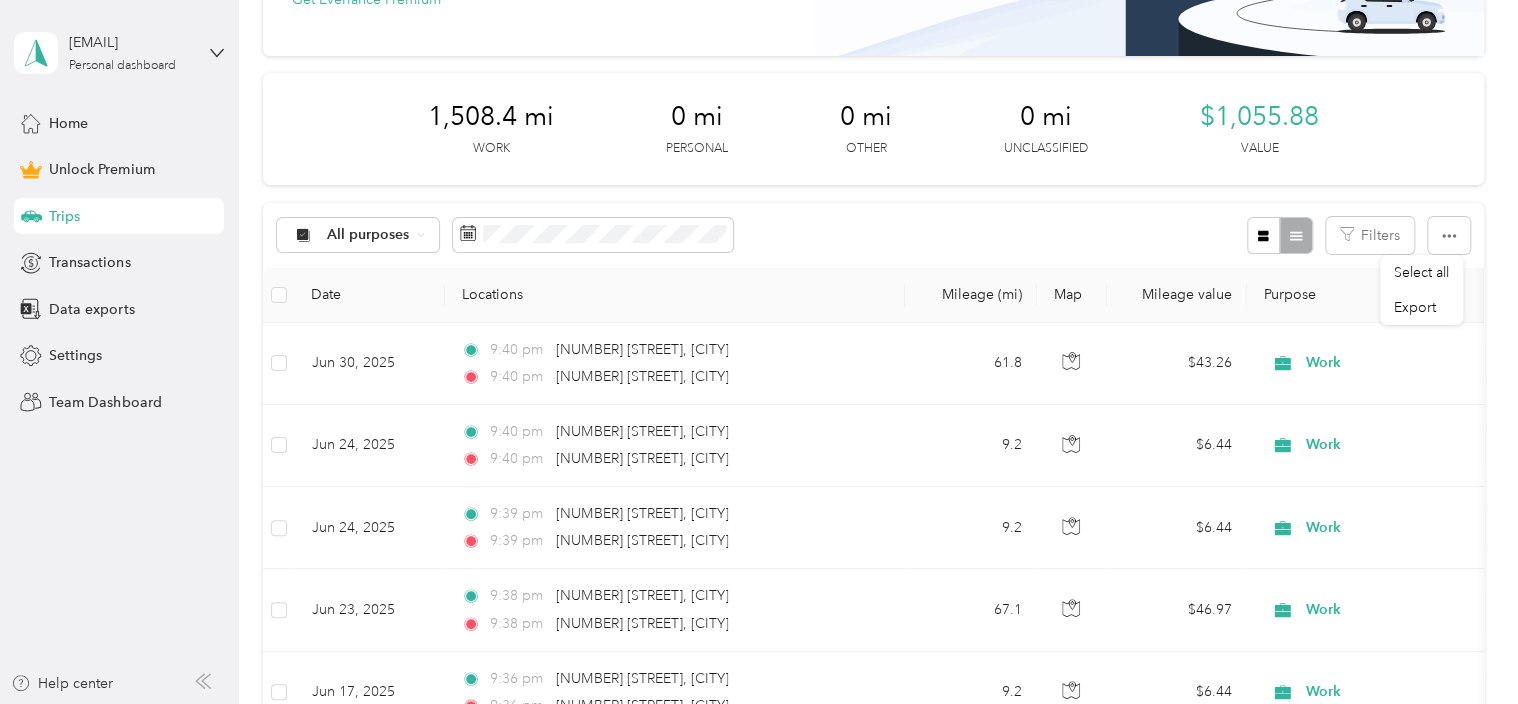 click on "All purposes Filters" at bounding box center [873, 235] 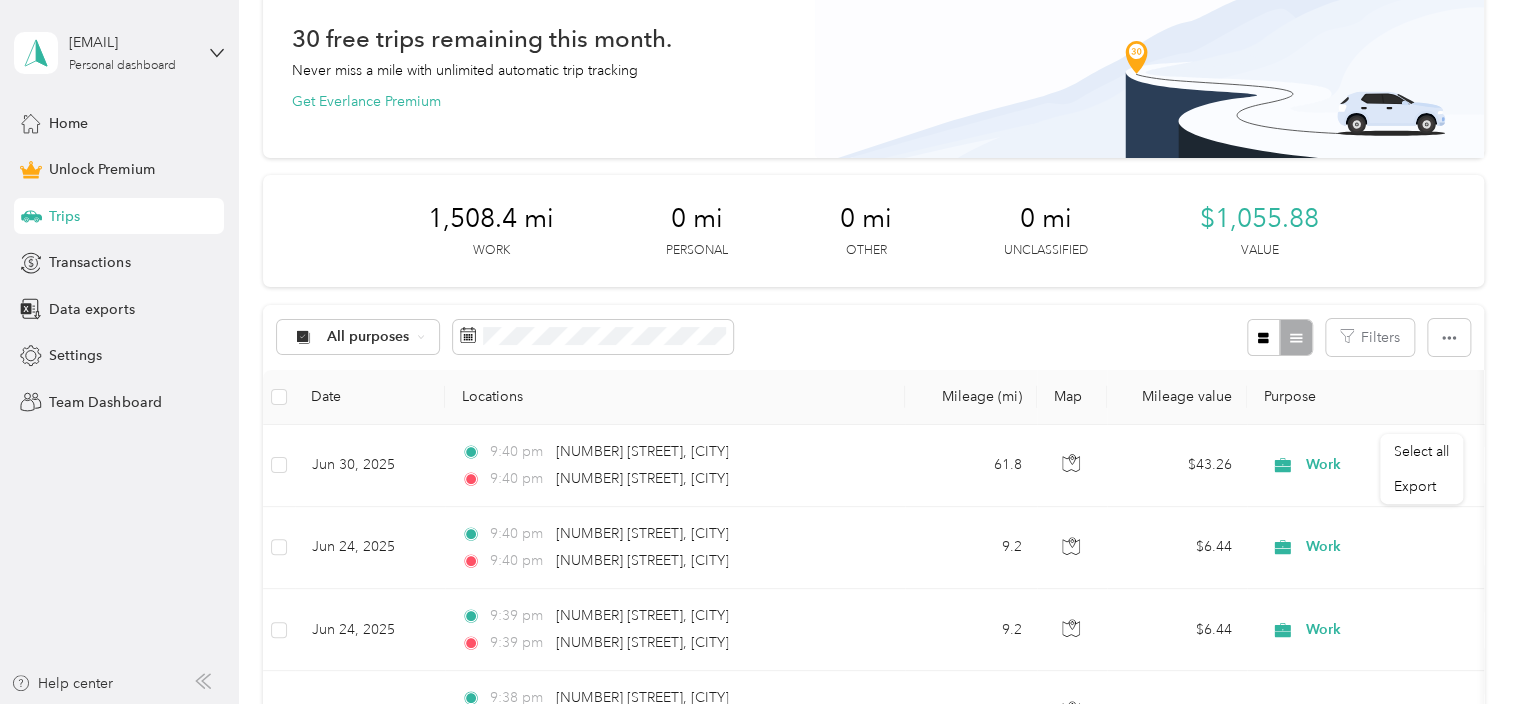 scroll, scrollTop: 0, scrollLeft: 0, axis: both 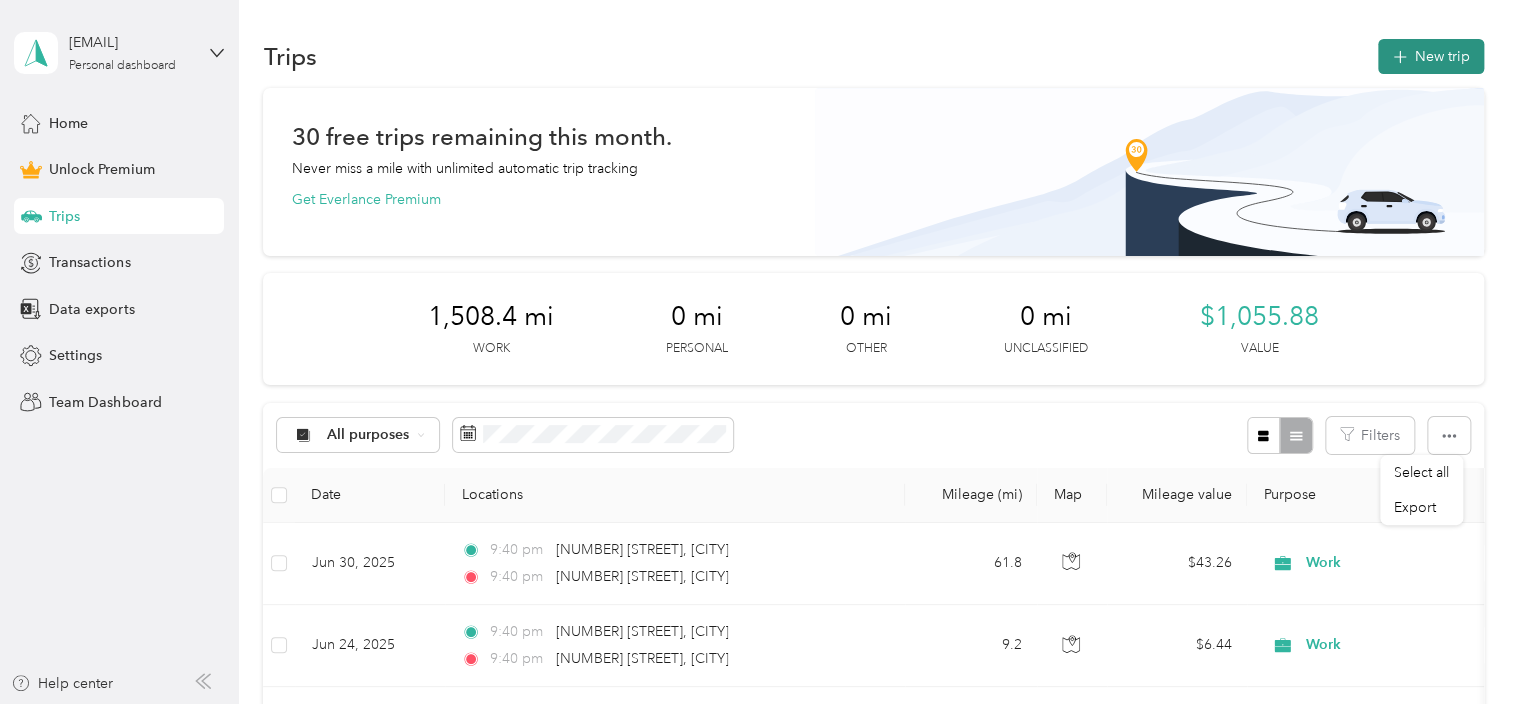 click on "New trip" at bounding box center (1431, 56) 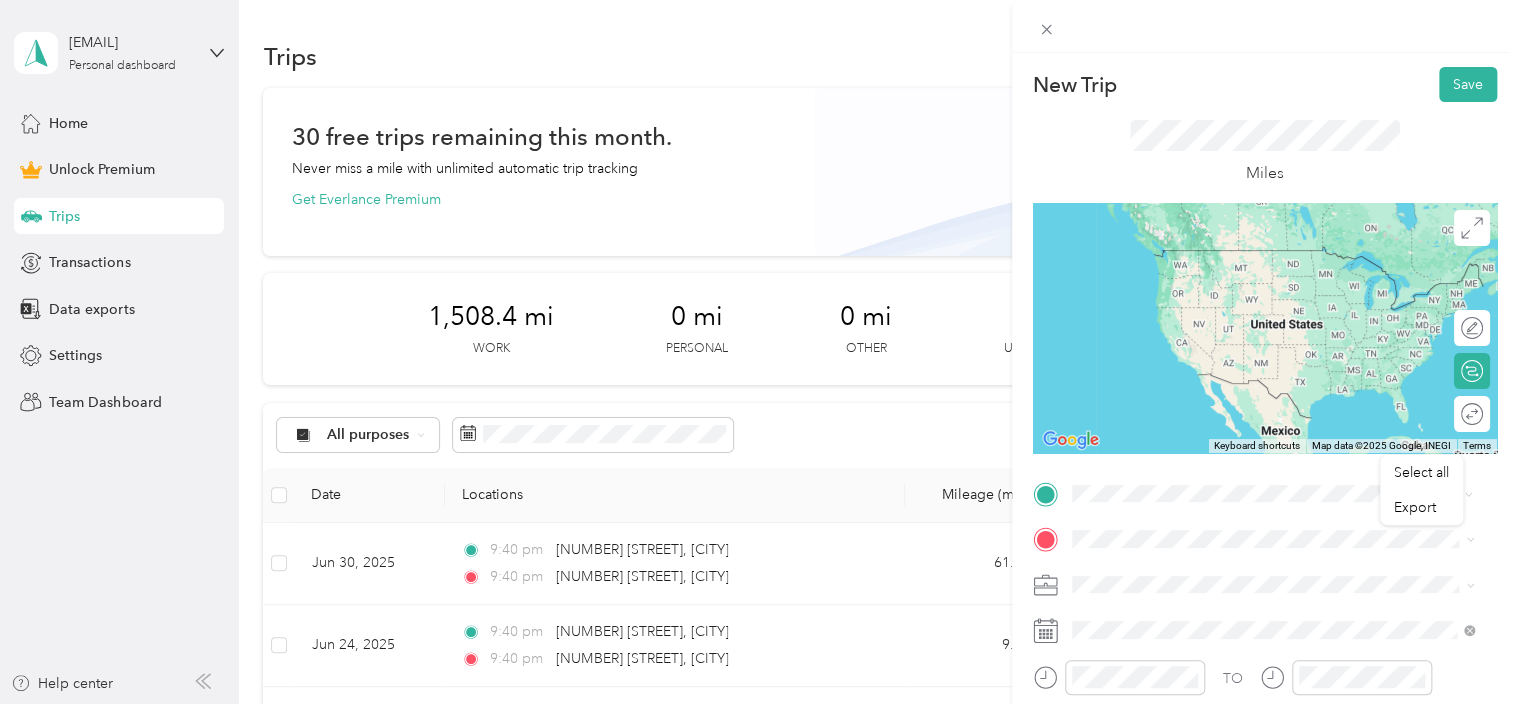 click on "[NUMBER] [STREET]
[CITY], [STATE] [POSTAL_CODE], [COUNTRY]" at bounding box center (1253, 258) 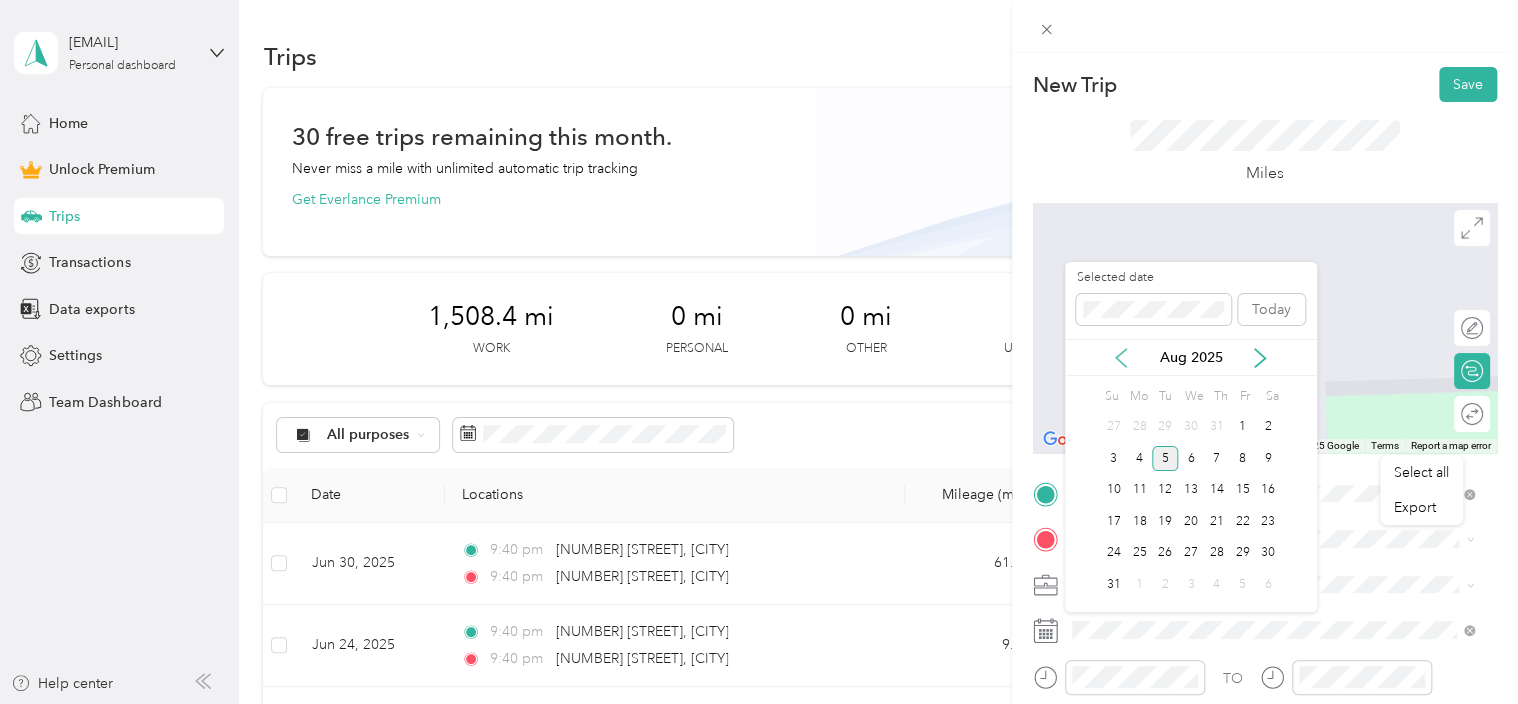 click 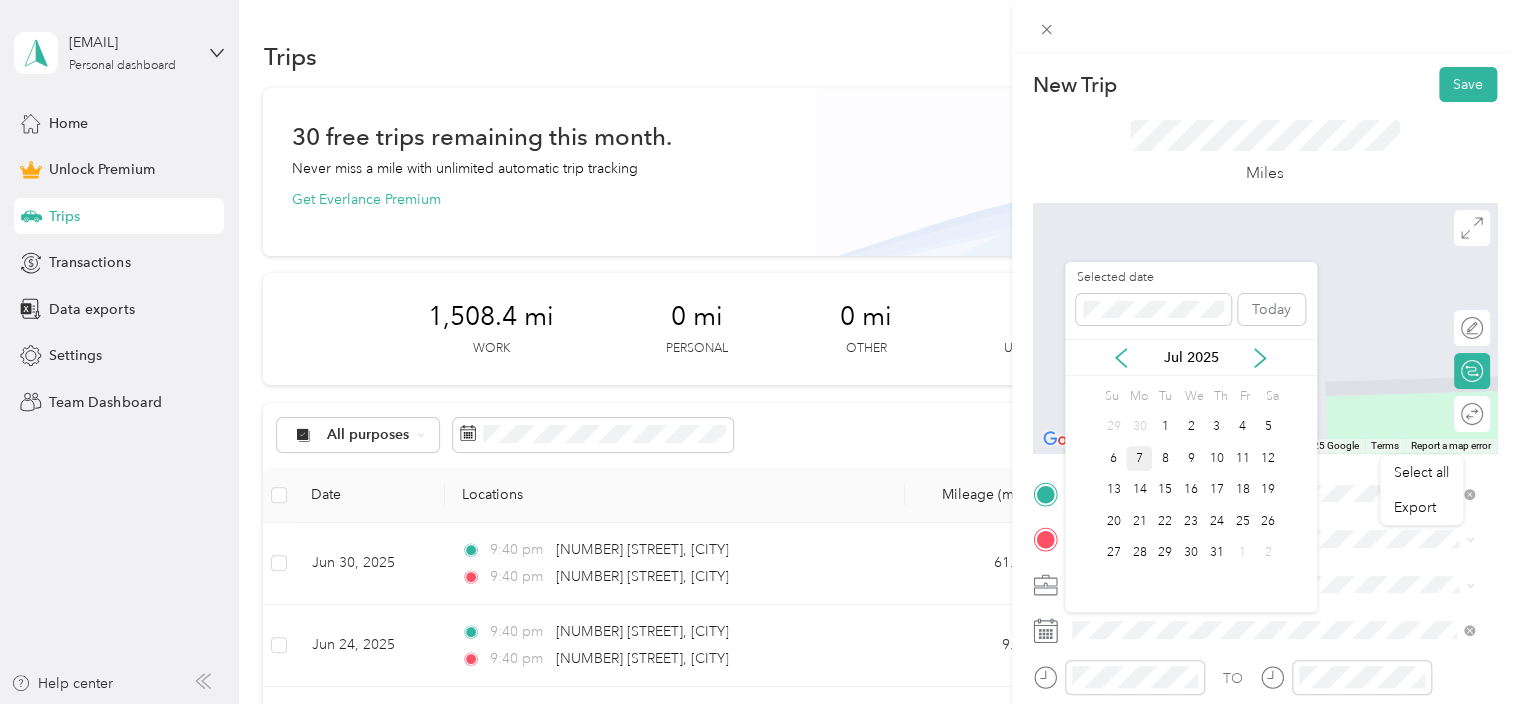 click on "7" at bounding box center (1139, 458) 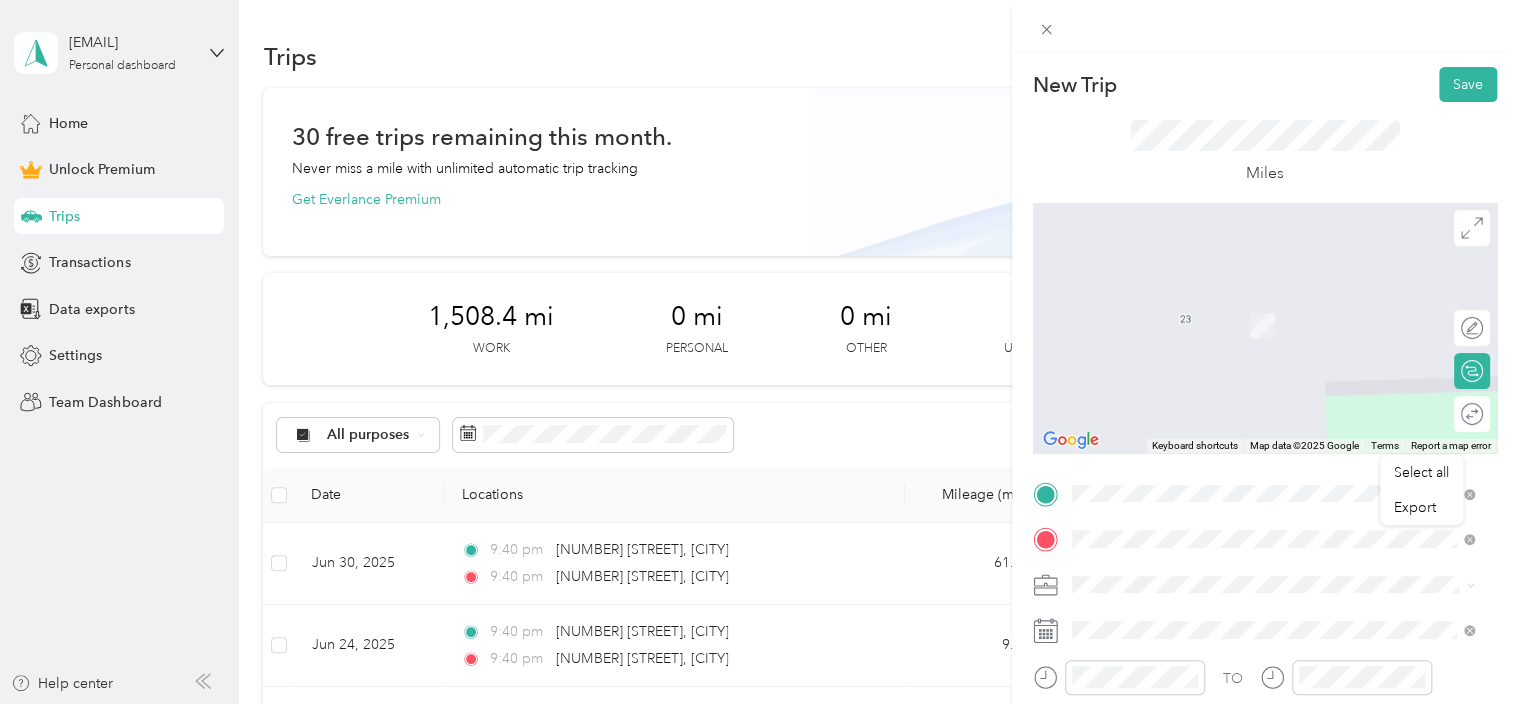 click on "[NUMBER] [STREET]
[CITY], [STATE] [POSTAL_CODE], [COUNTRY]" at bounding box center (1253, 304) 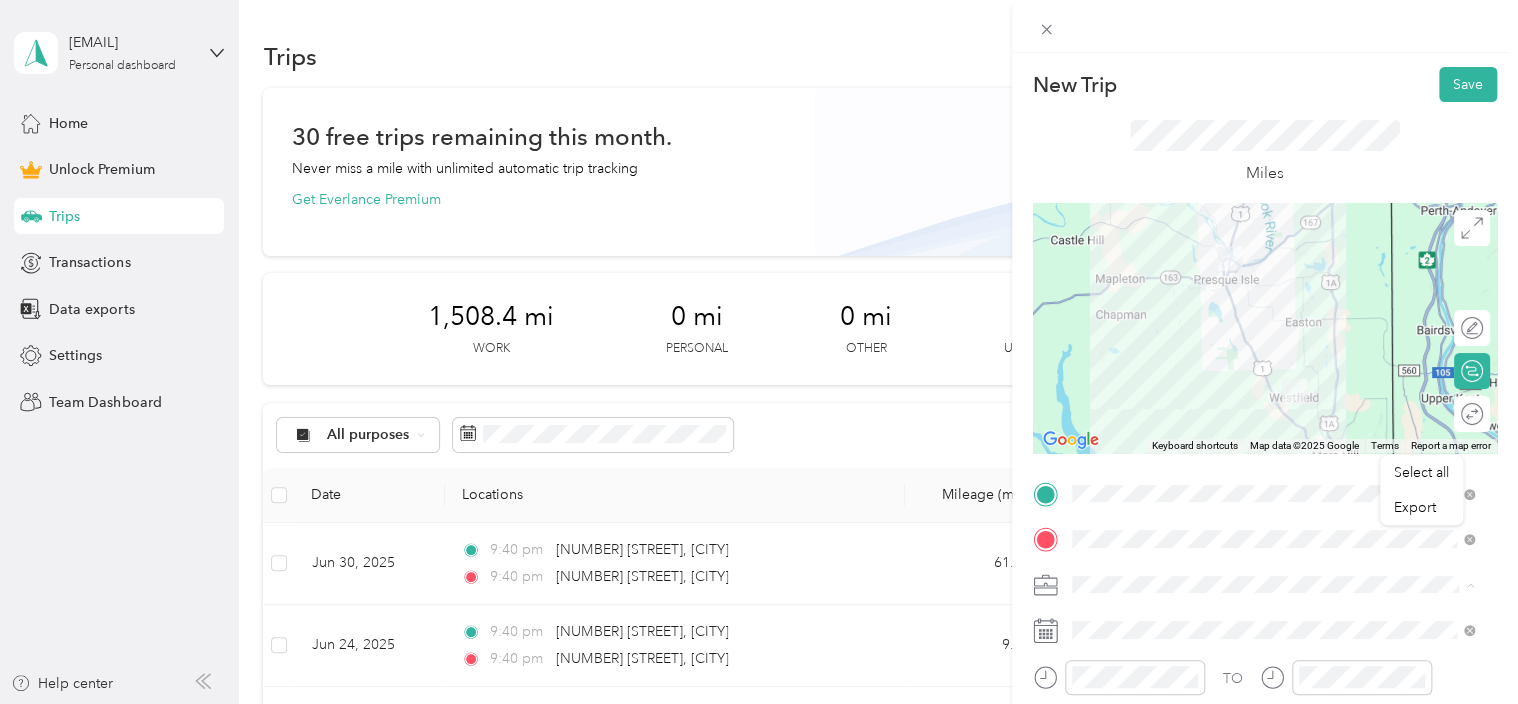 click on "Work" at bounding box center (1273, 304) 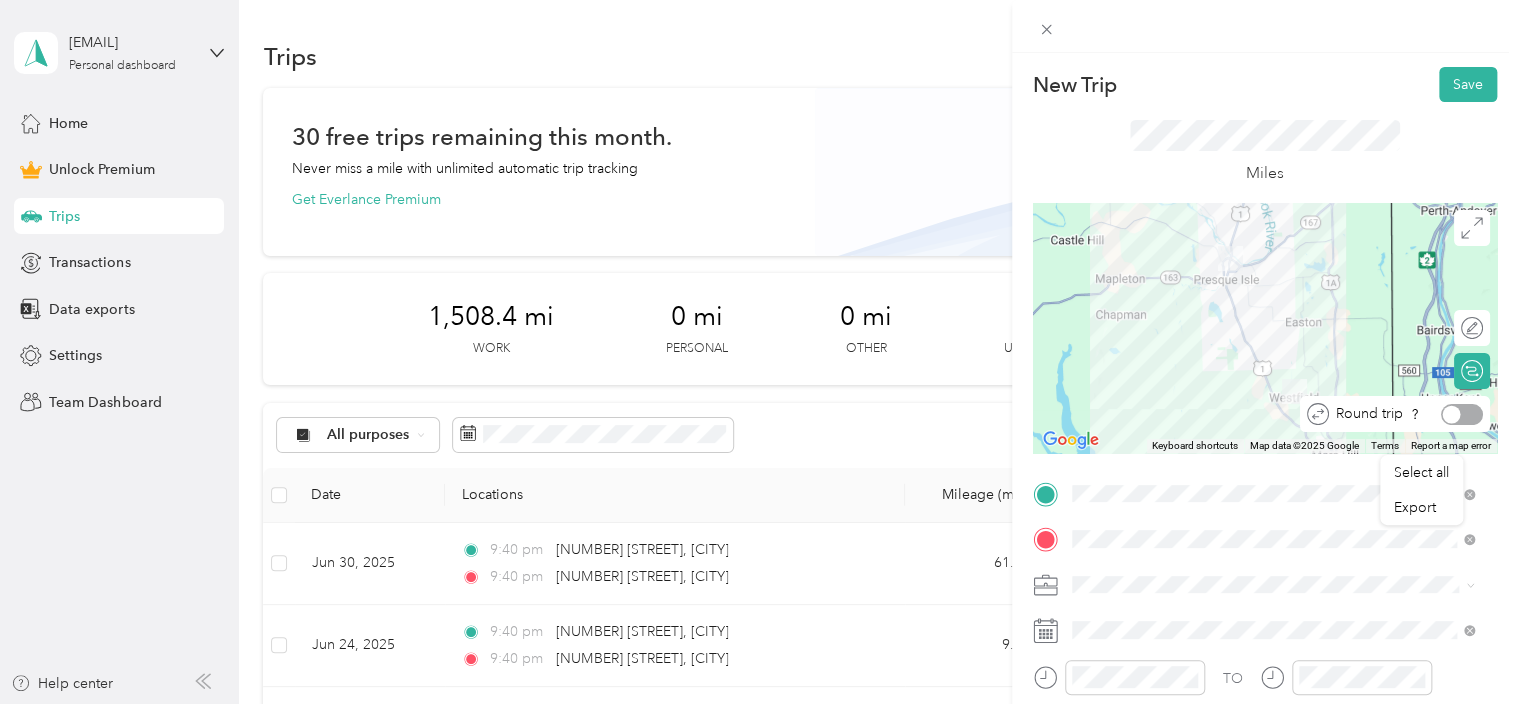 click at bounding box center [1462, 414] 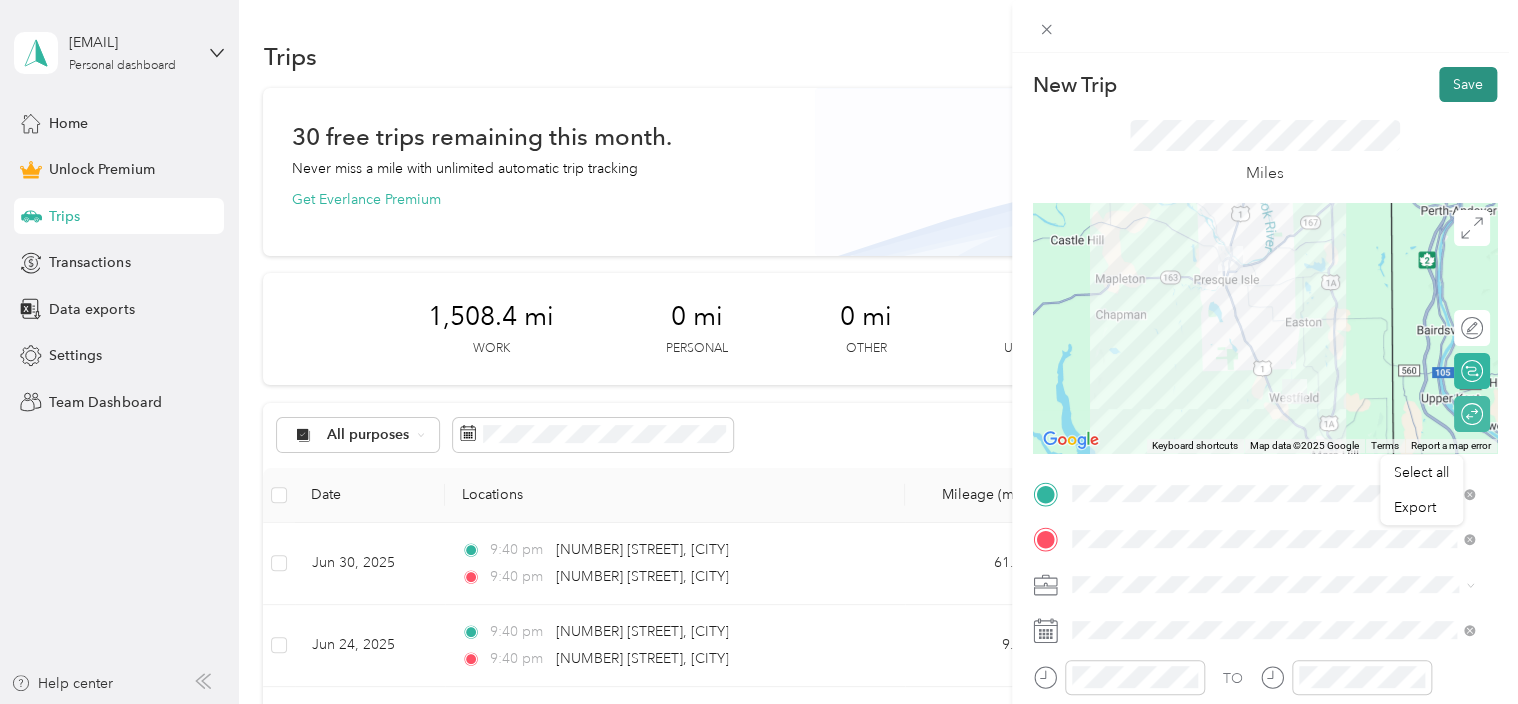 click on "Save" at bounding box center [1468, 84] 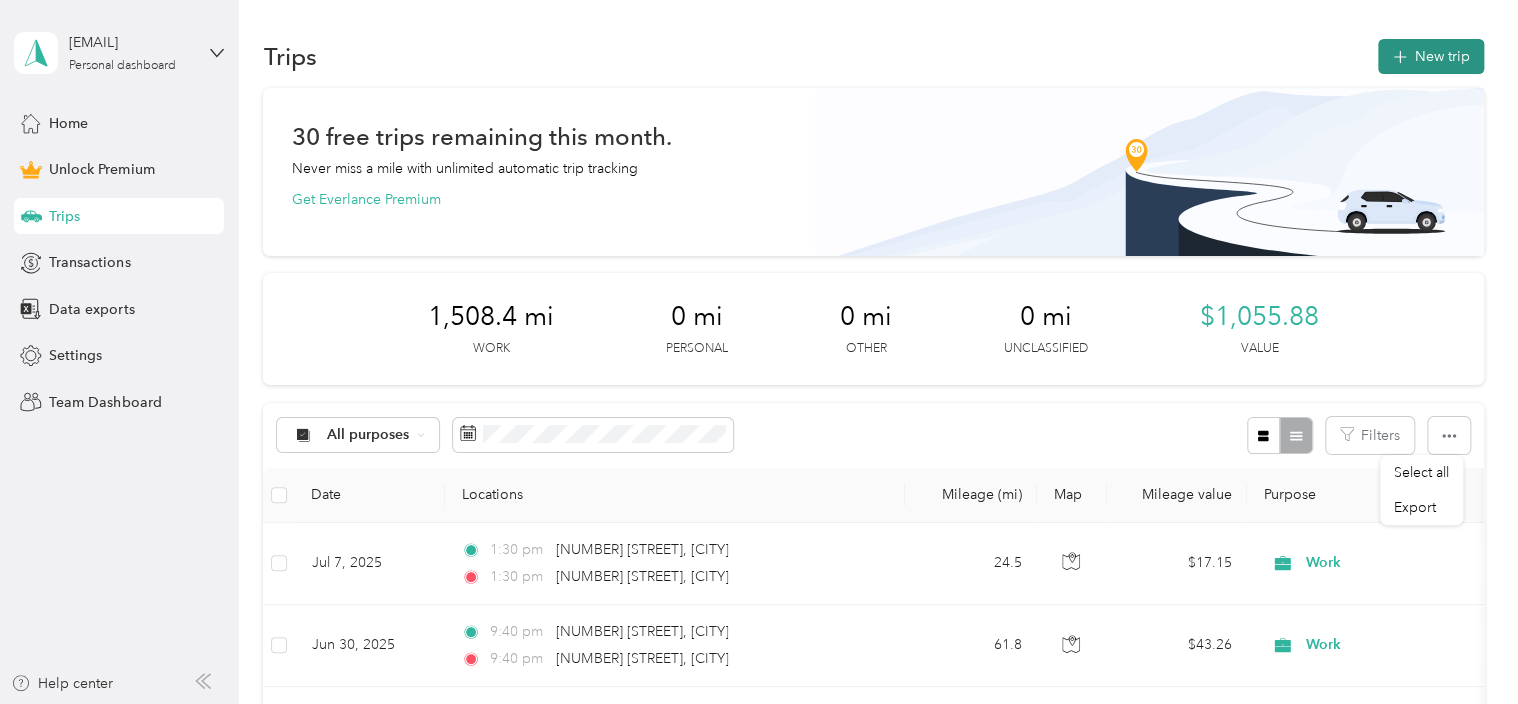 click on "New trip" at bounding box center (1431, 56) 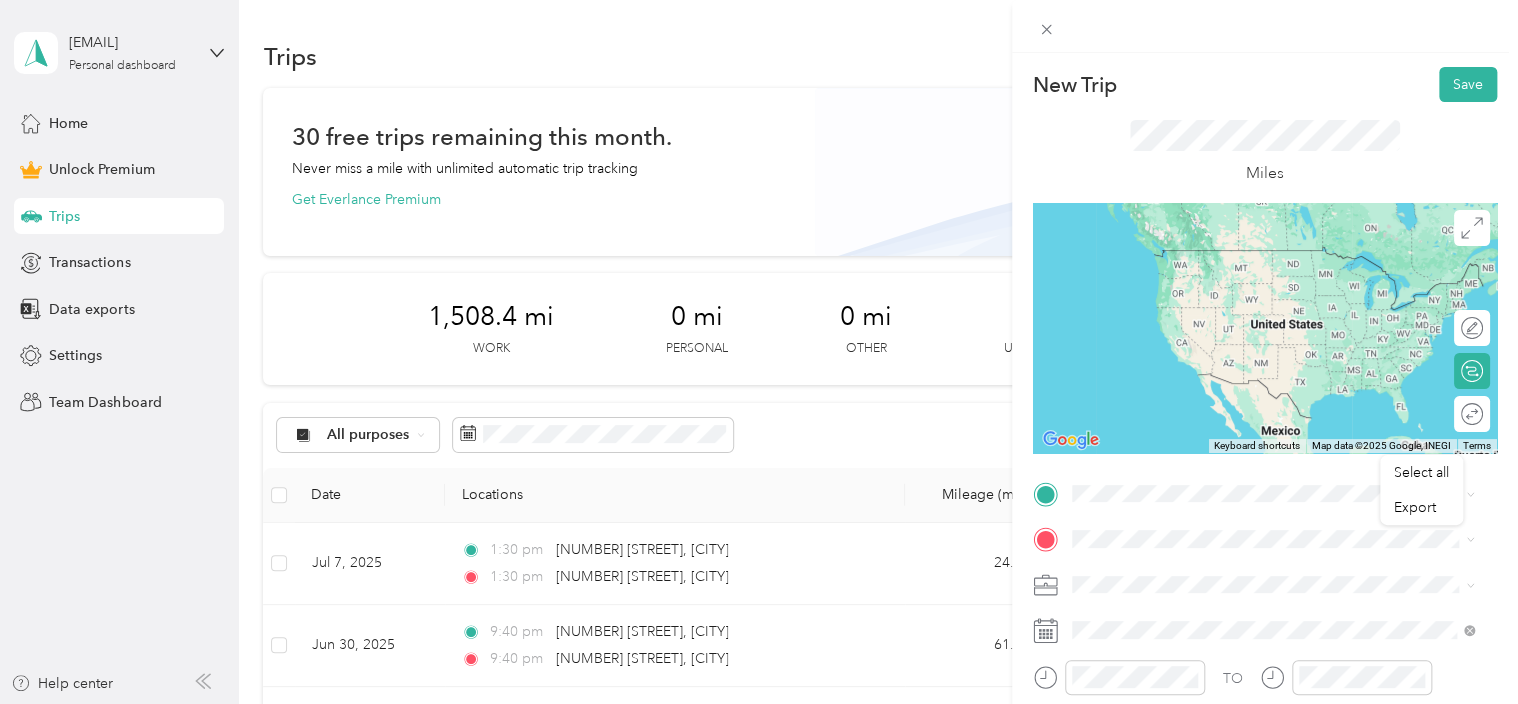 click on "[NUMBER] [STREET]
[CITY], [STATE] [POSTAL_CODE], [COUNTRY]" at bounding box center [1253, 256] 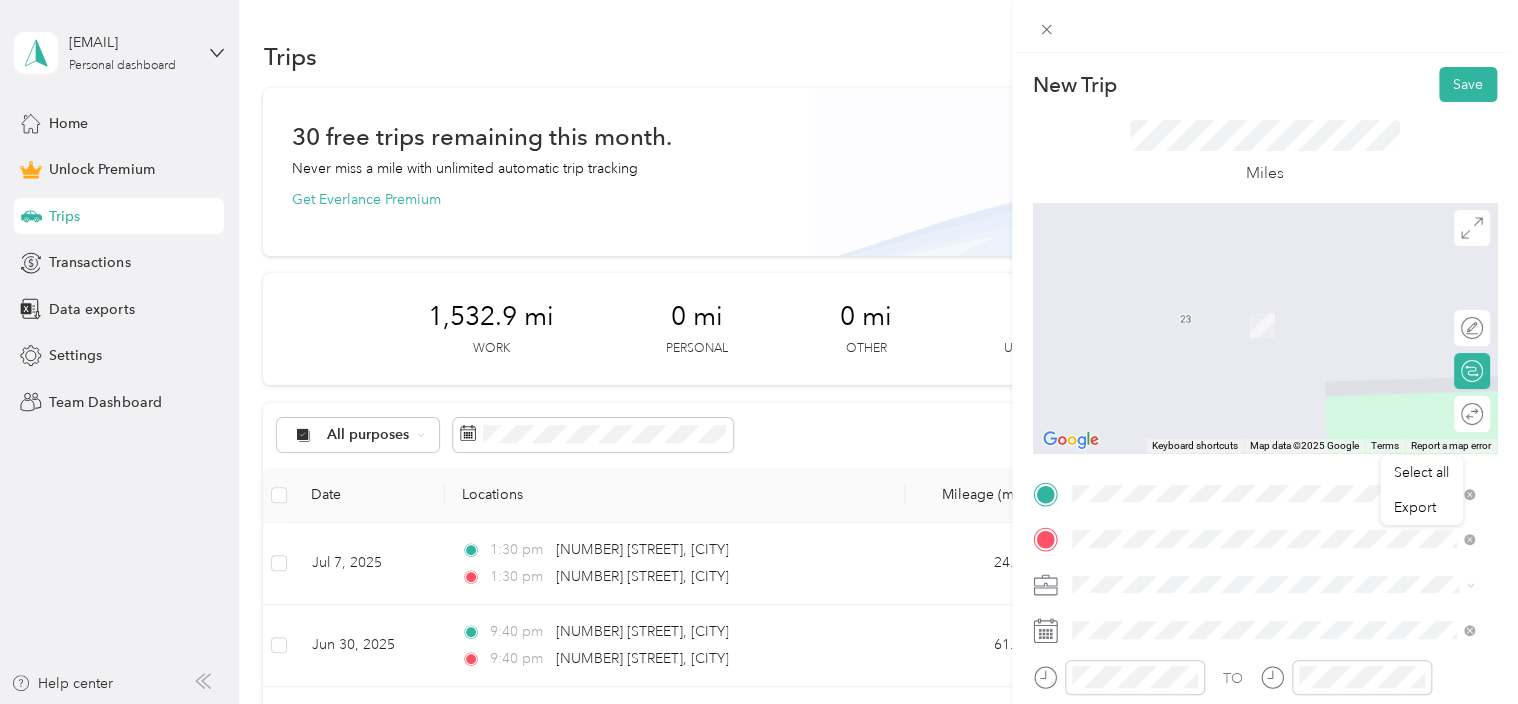 click on "[NUMBER] [STREET]
[CITY], [STATE] [POSTAL_CODE], [COUNTRY]" at bounding box center (1253, 304) 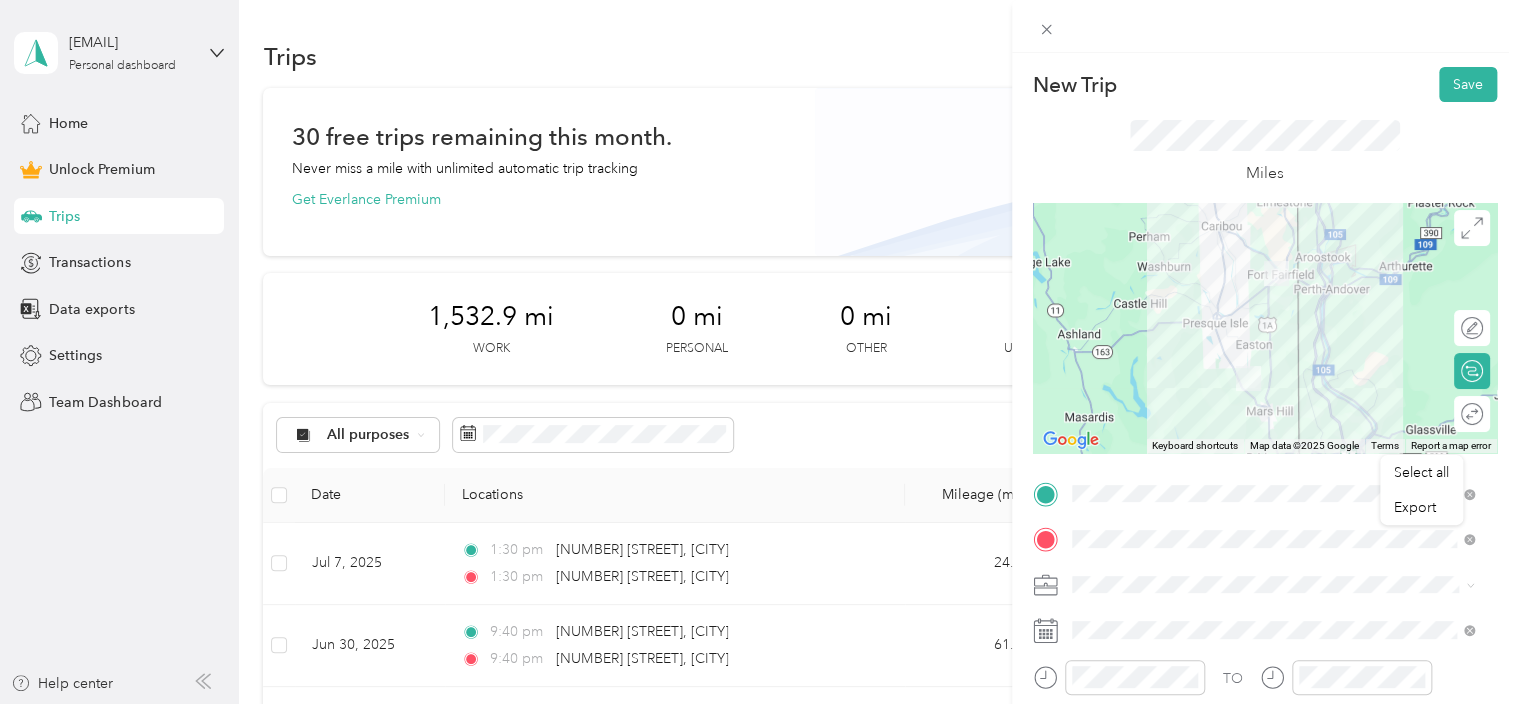 click 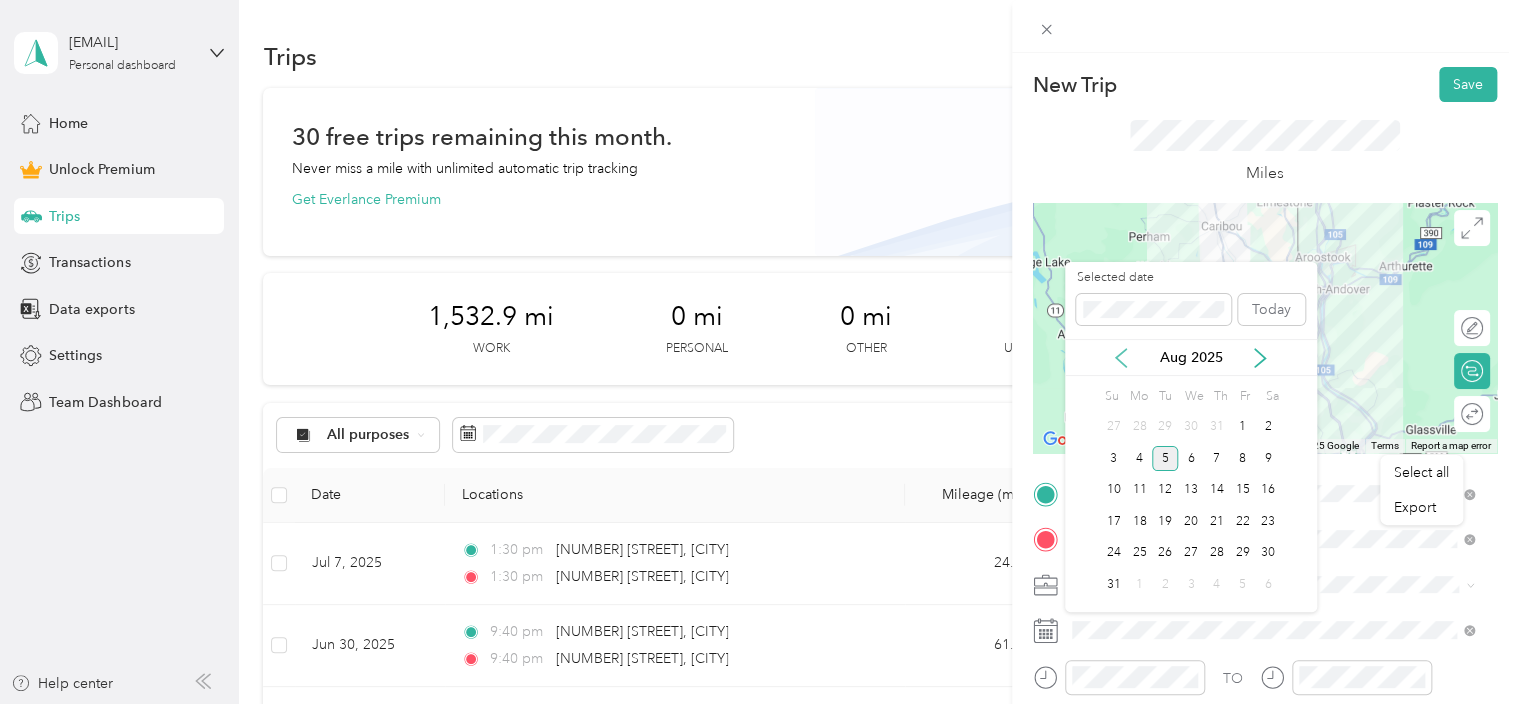 click 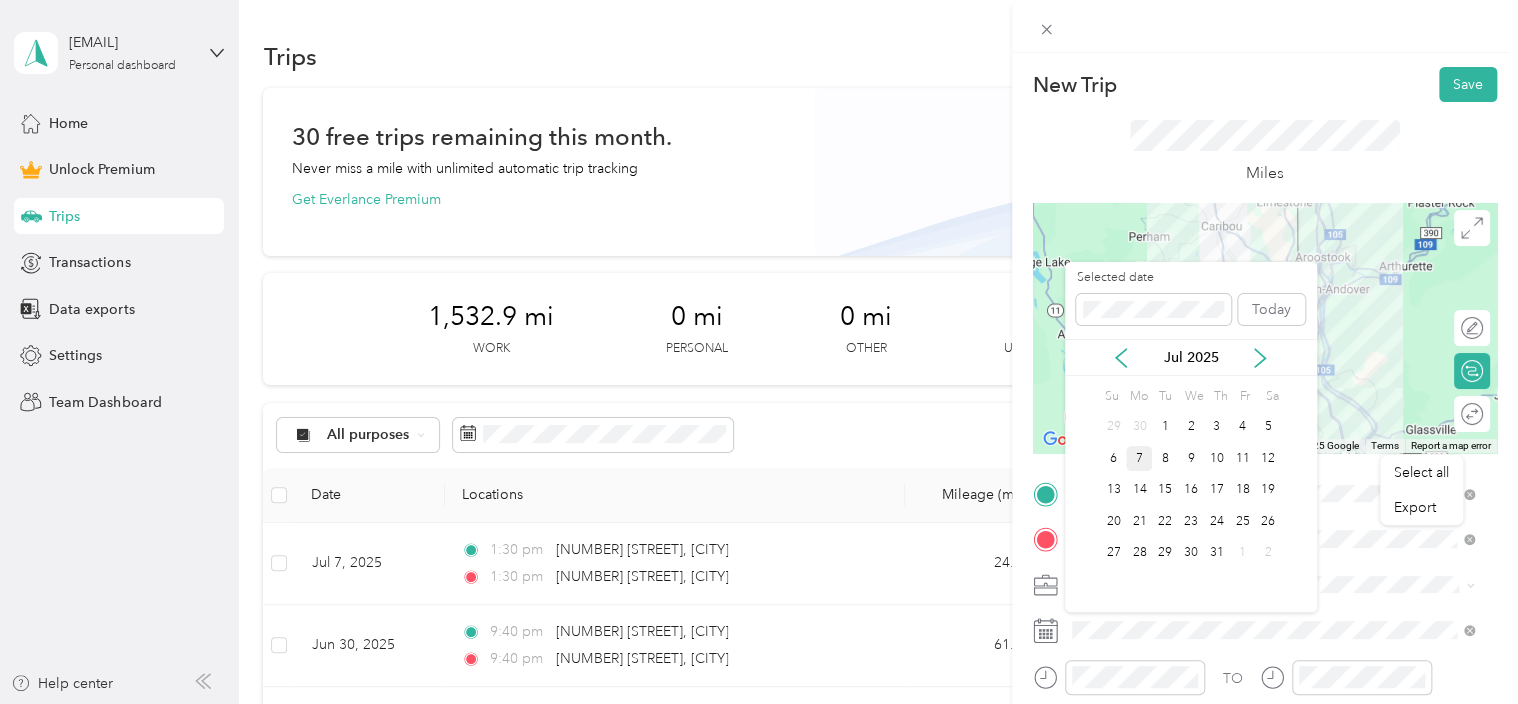 click on "7" at bounding box center [1139, 458] 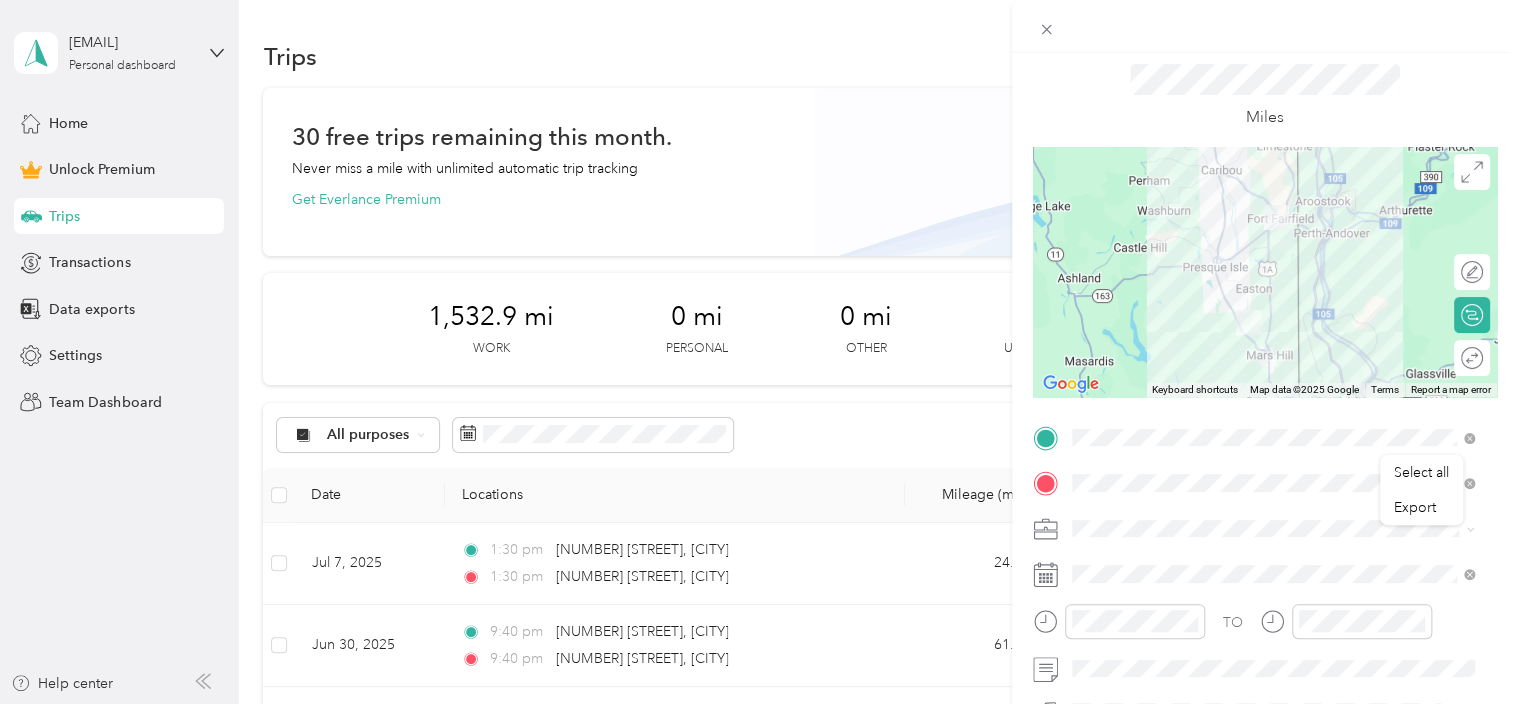 scroll, scrollTop: 100, scrollLeft: 0, axis: vertical 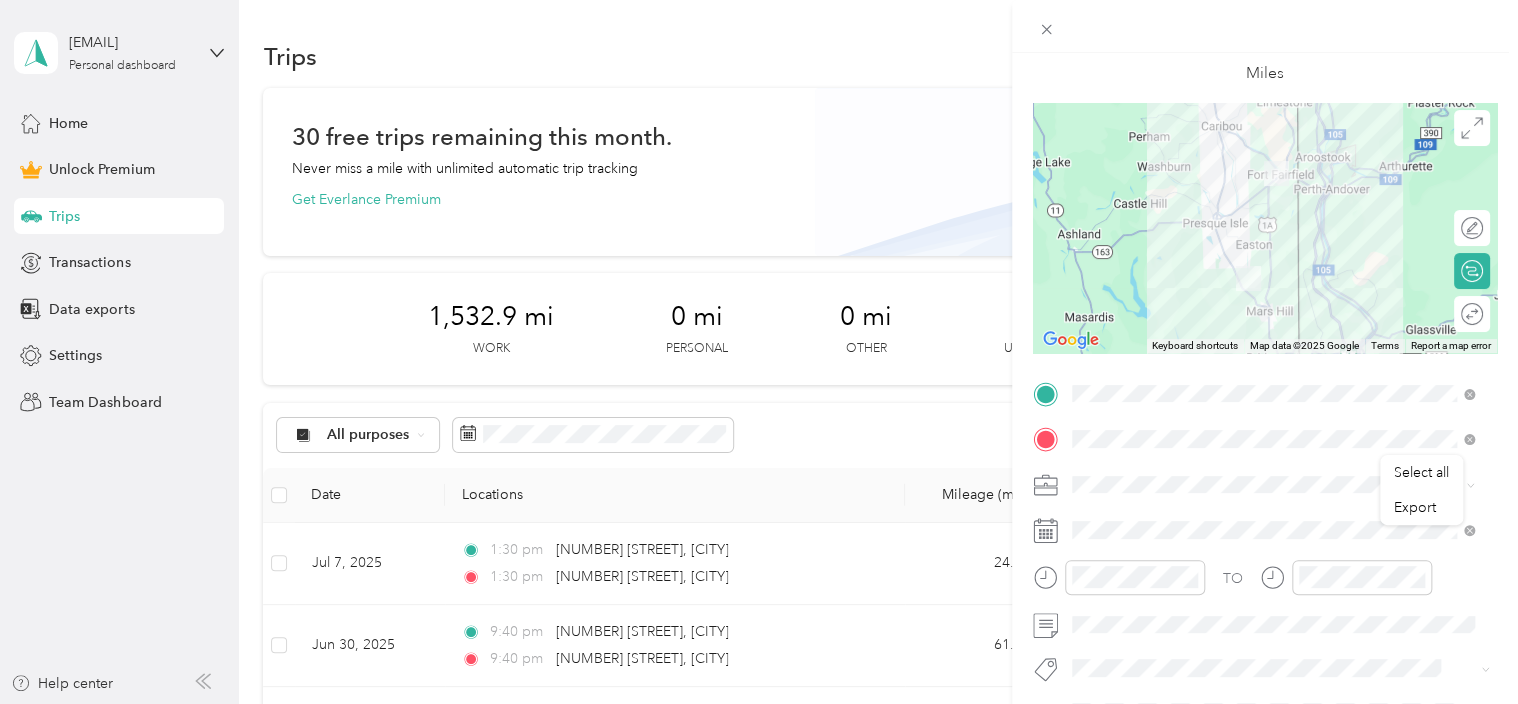 click on "Round trip" at bounding box center (1472, 314) 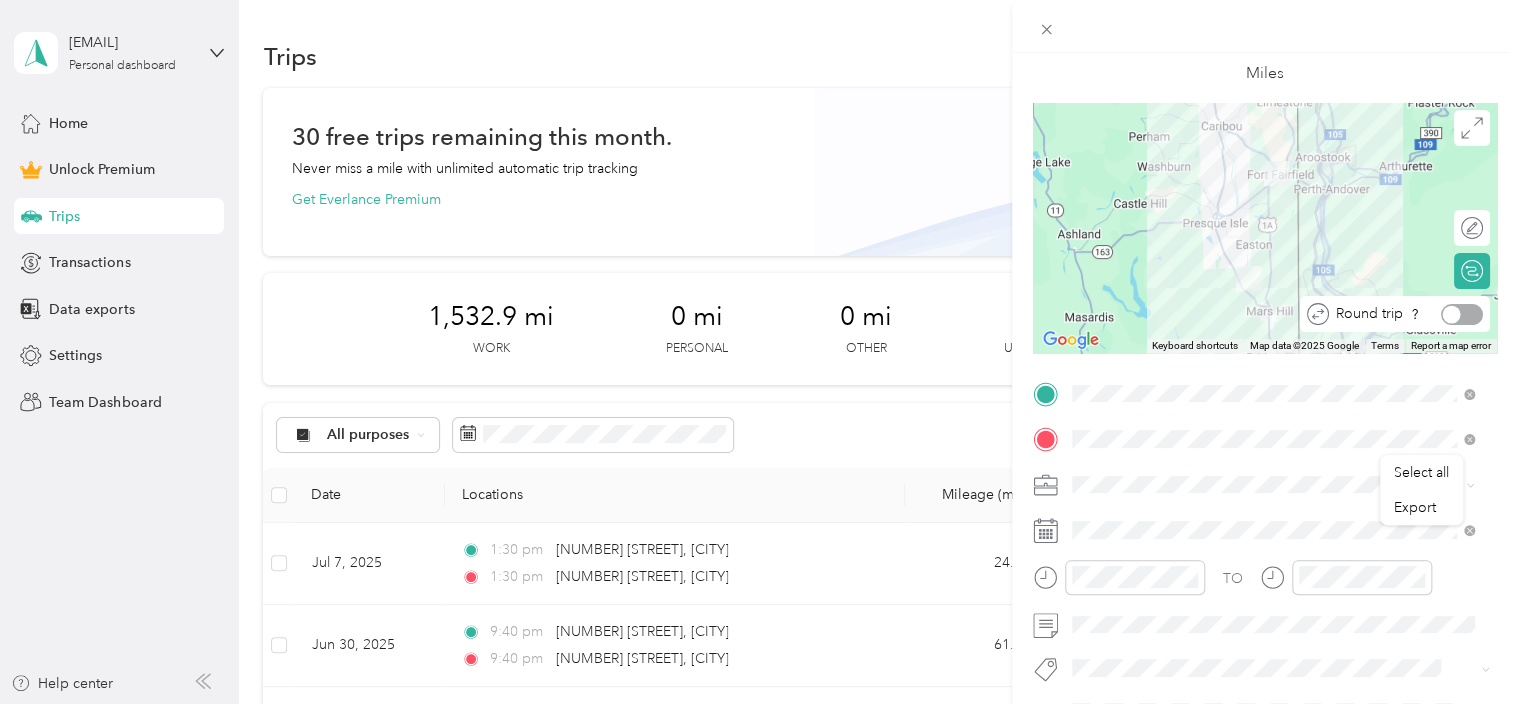 click at bounding box center (1462, 314) 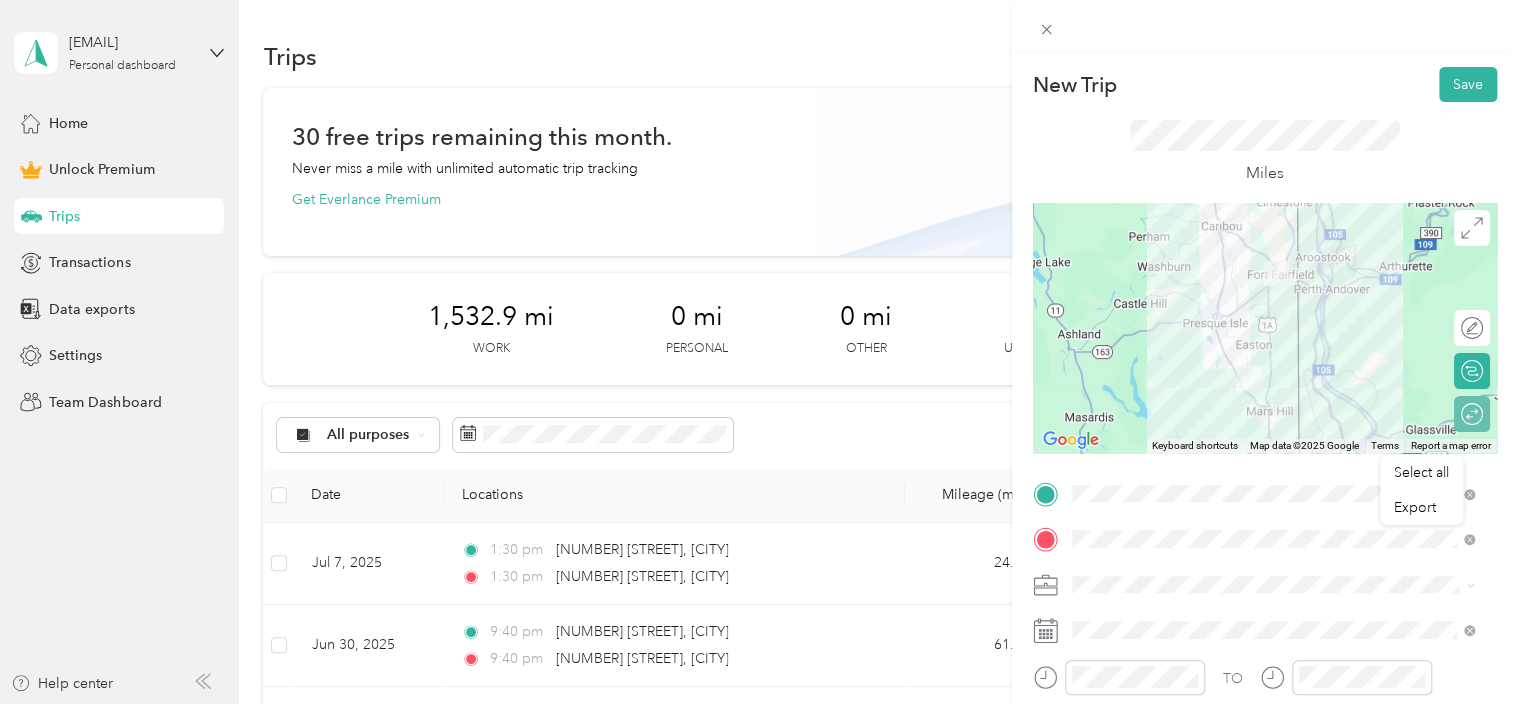 scroll, scrollTop: 0, scrollLeft: 0, axis: both 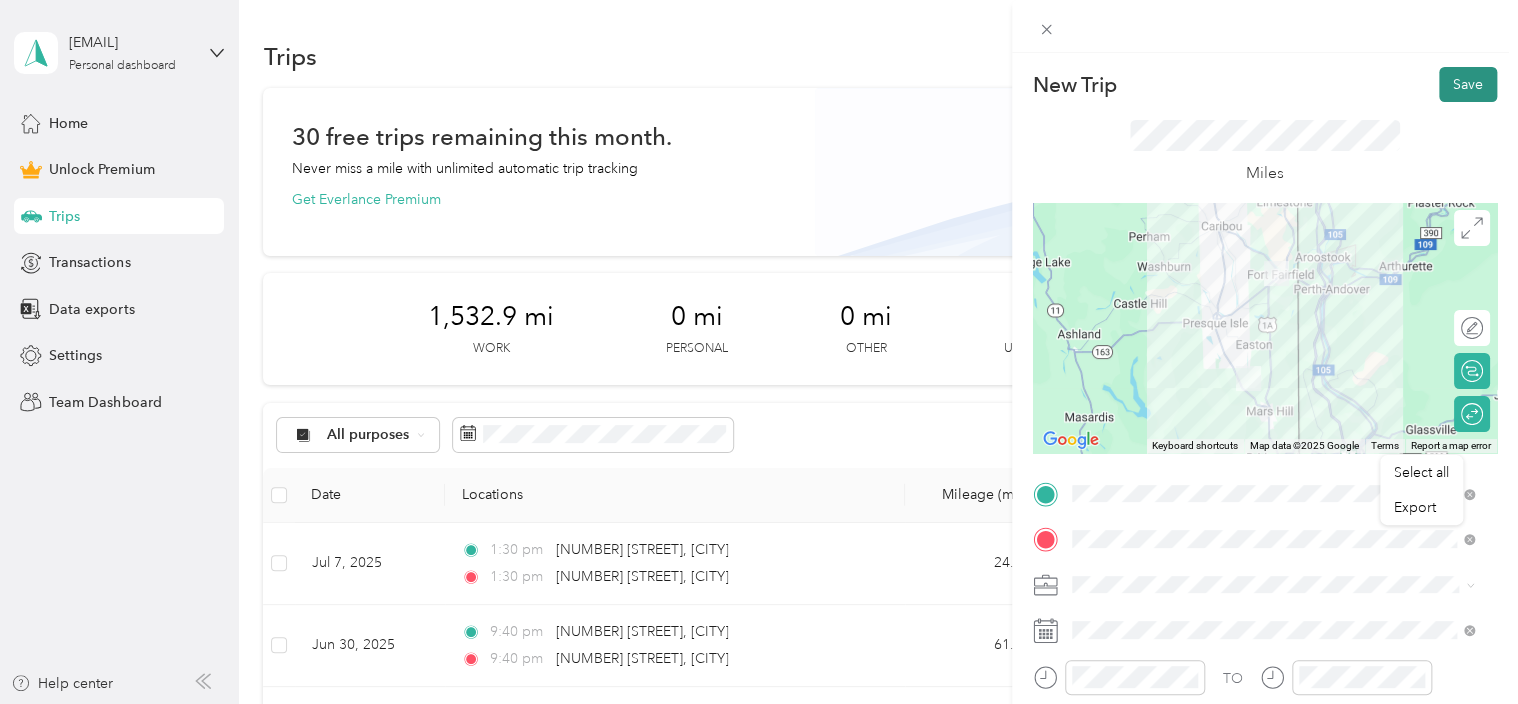 click on "Save" at bounding box center [1468, 84] 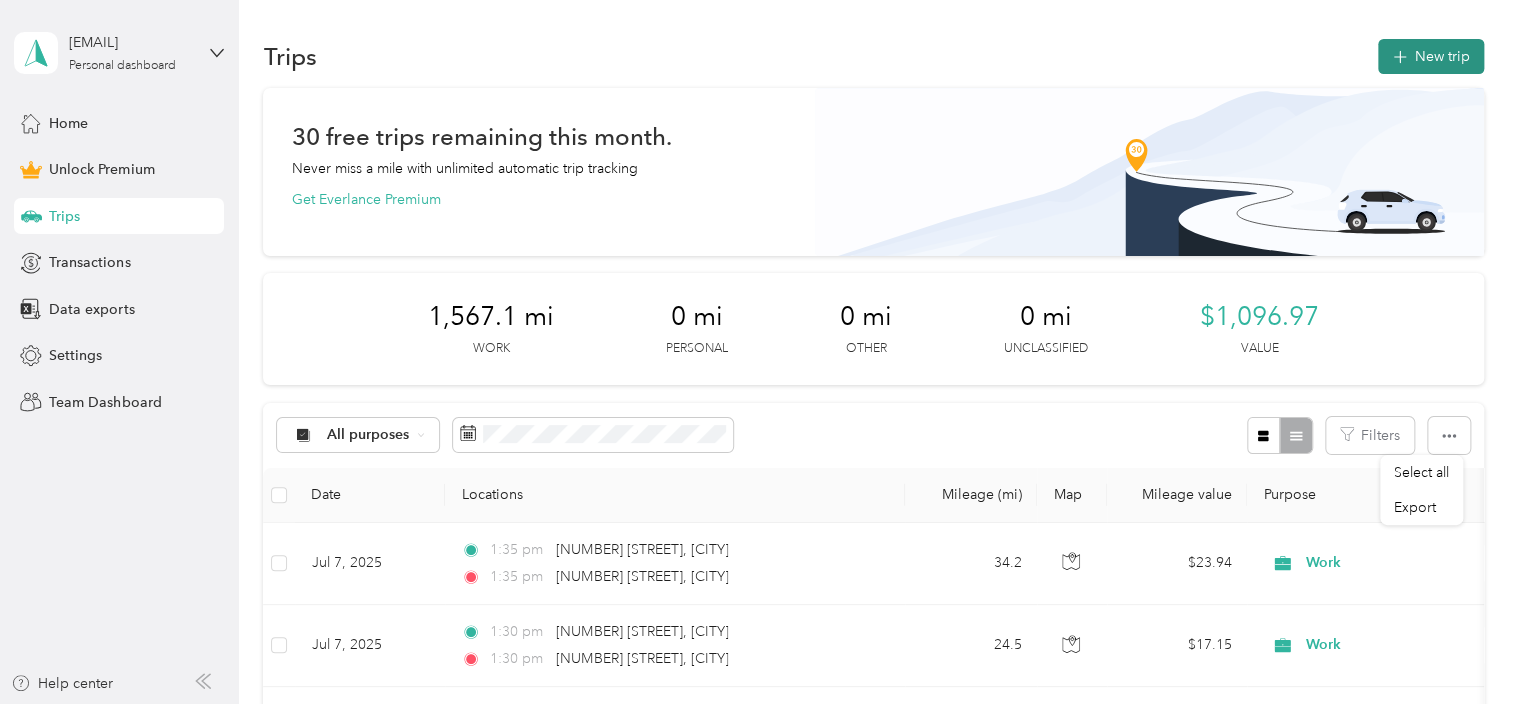 click 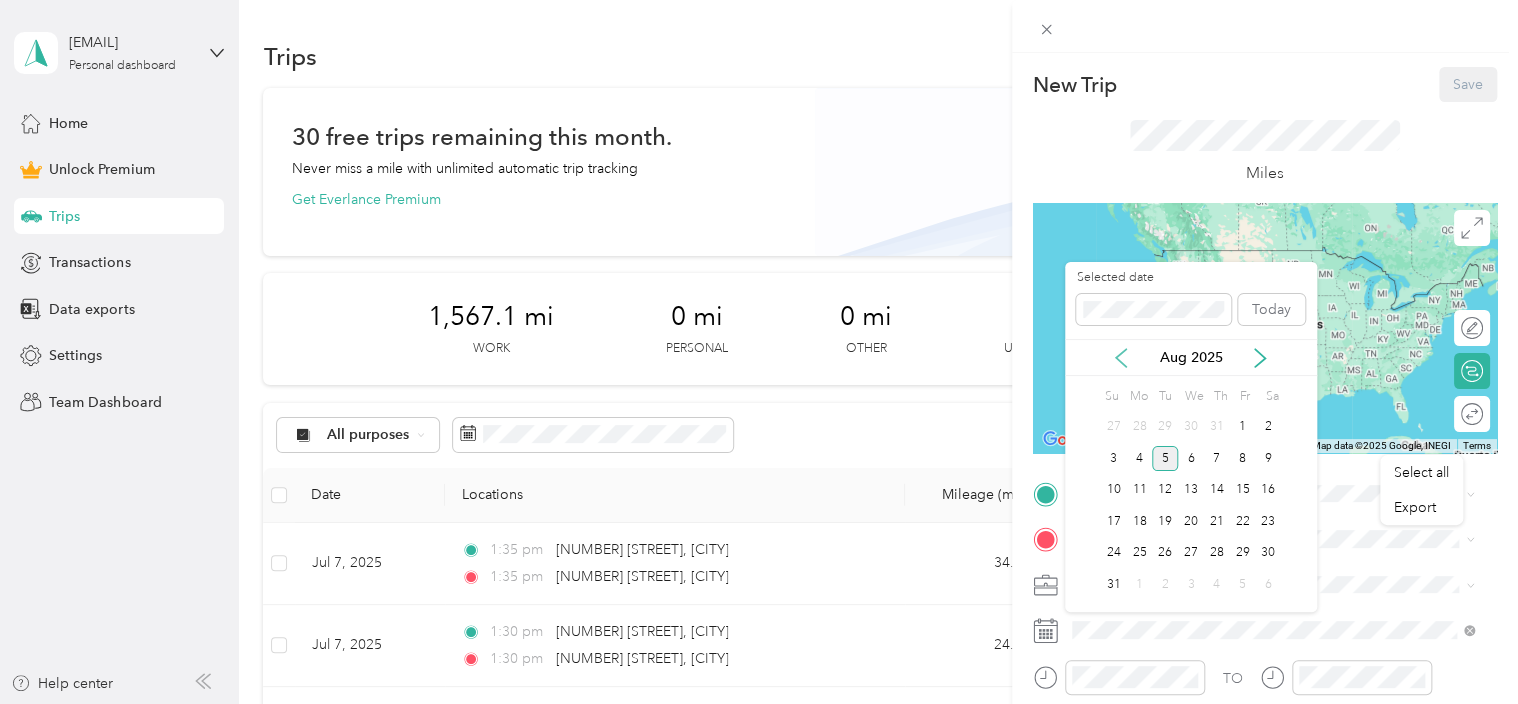 click 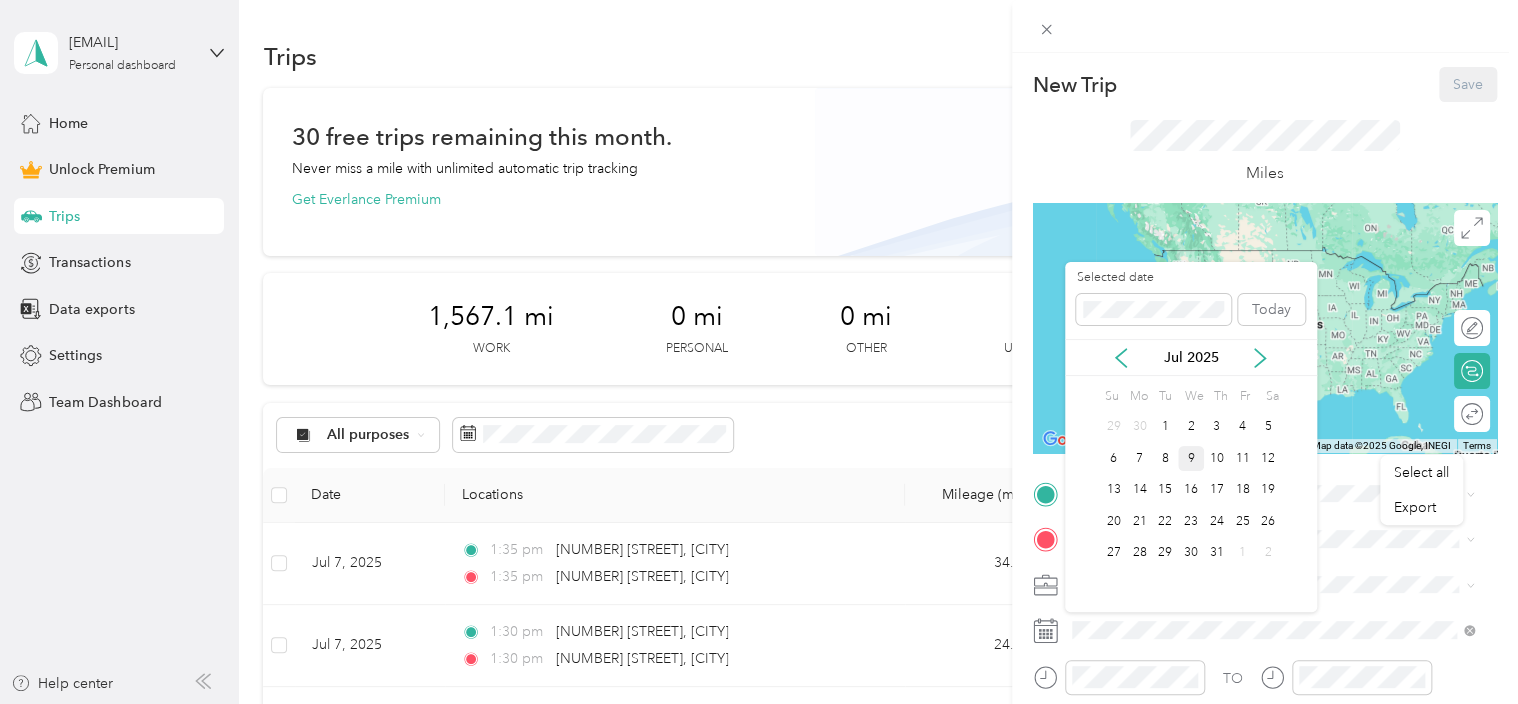 click on "9" at bounding box center [1191, 458] 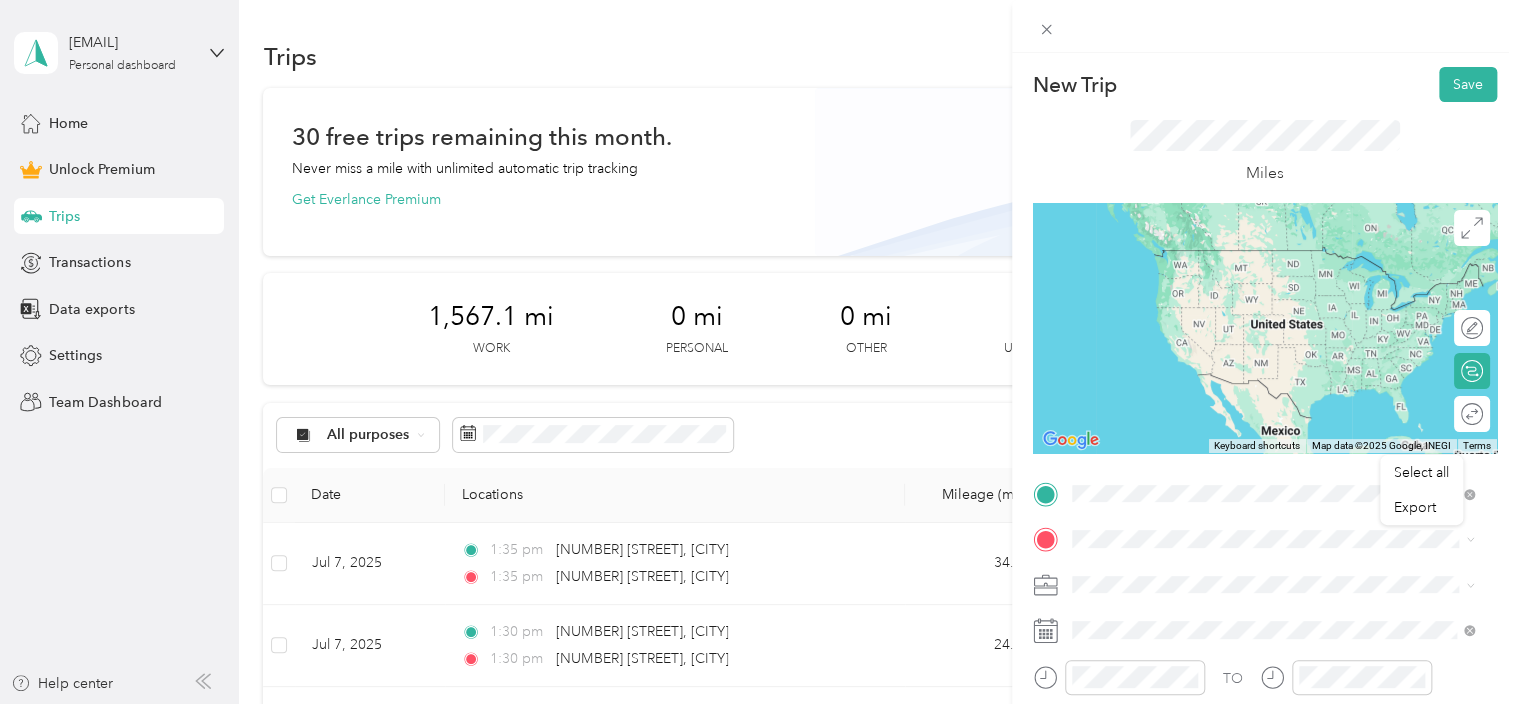 click on "[NUMBER] [STREET]
[CITY], [STATE] [POSTAL_CODE], [COUNTRY]" at bounding box center [1253, 258] 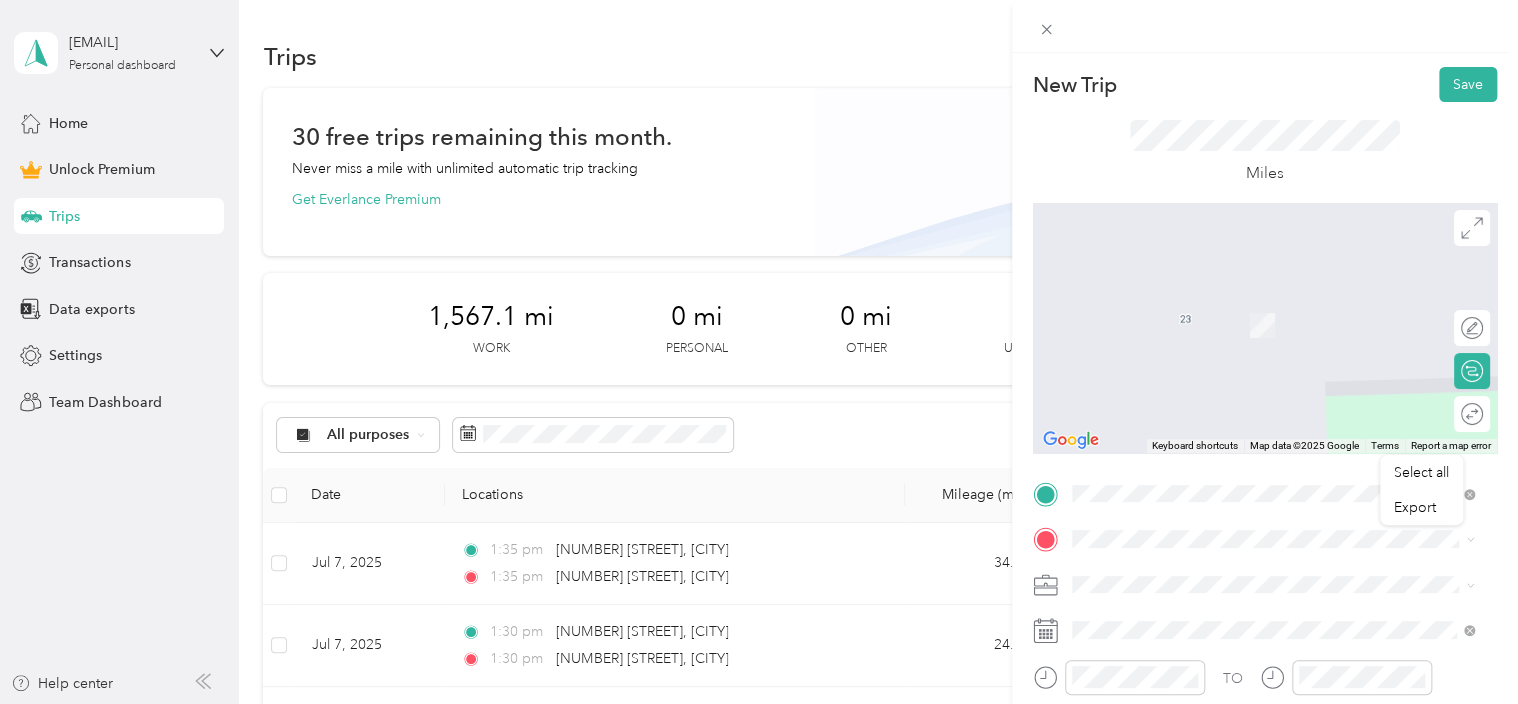 click on "[NUMBER] [STREET]
[CITY], [STATE] [POSTAL_CODE], [COUNTRY]" at bounding box center [1273, 465] 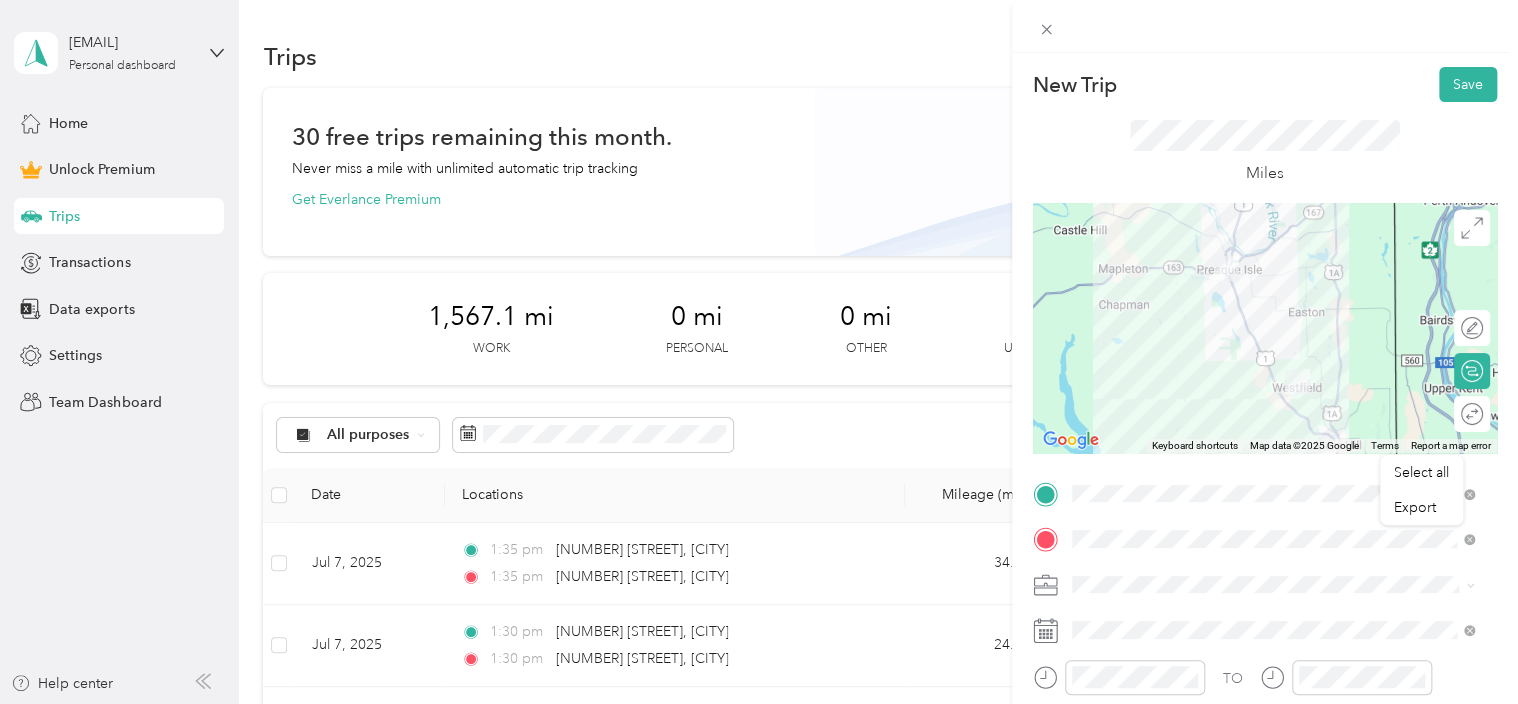 click at bounding box center [1467, 585] 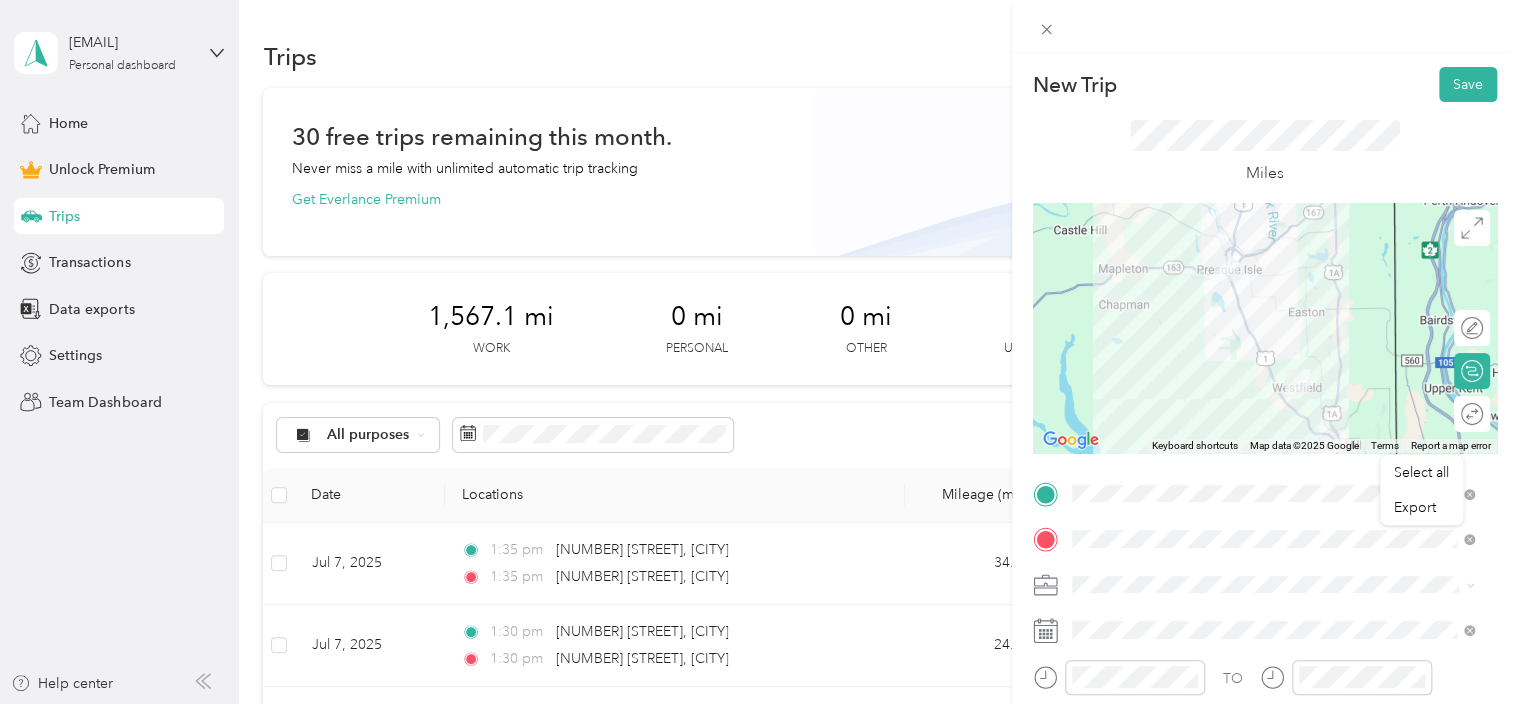 click 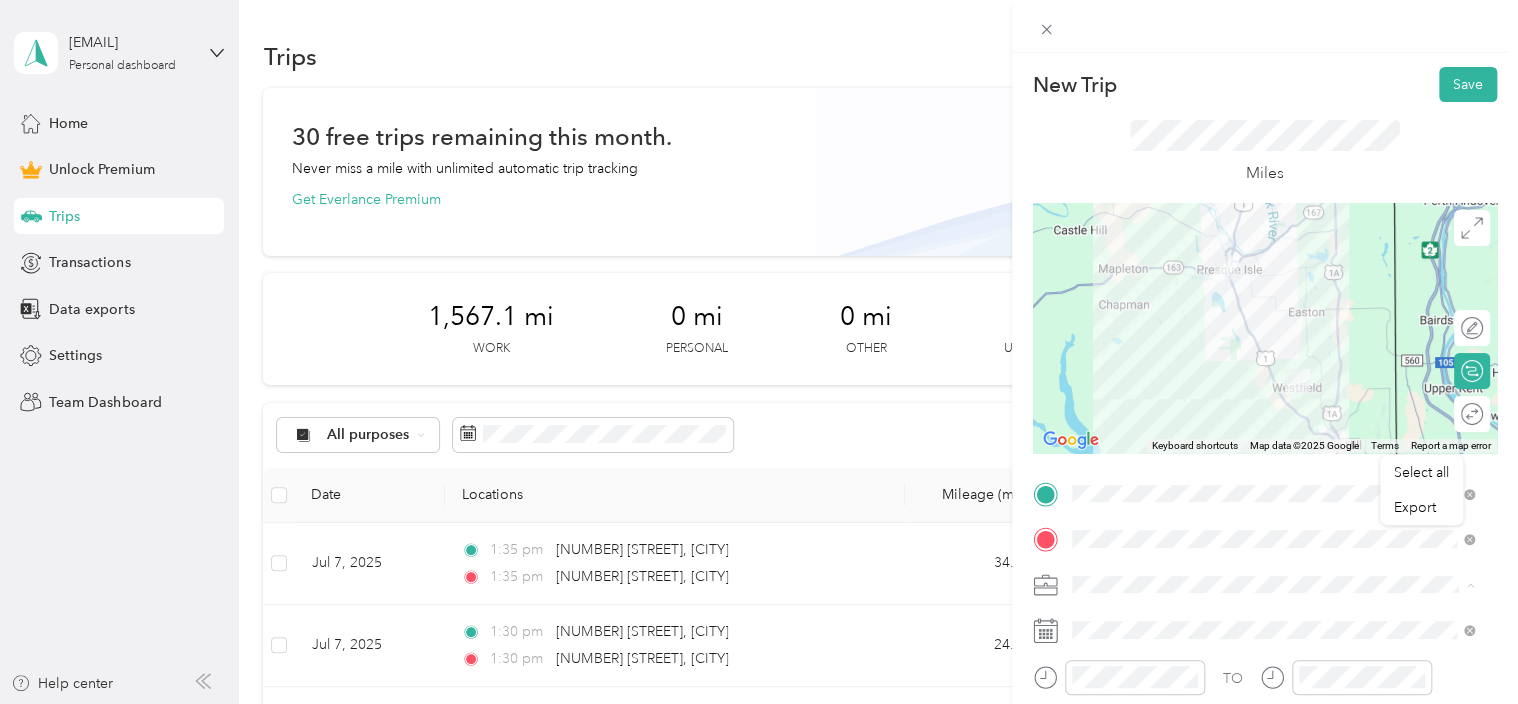 click on "Work" at bounding box center [1273, 304] 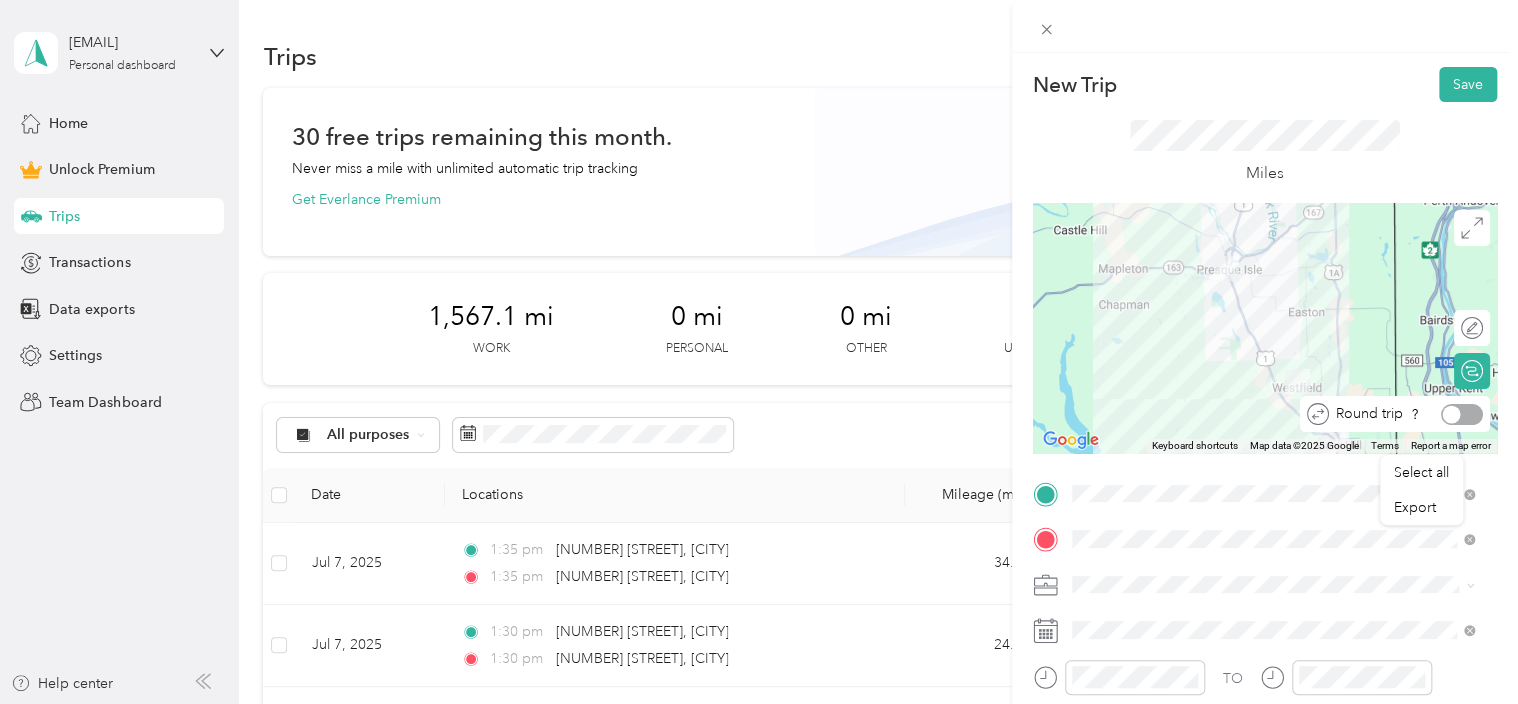click at bounding box center (1462, 414) 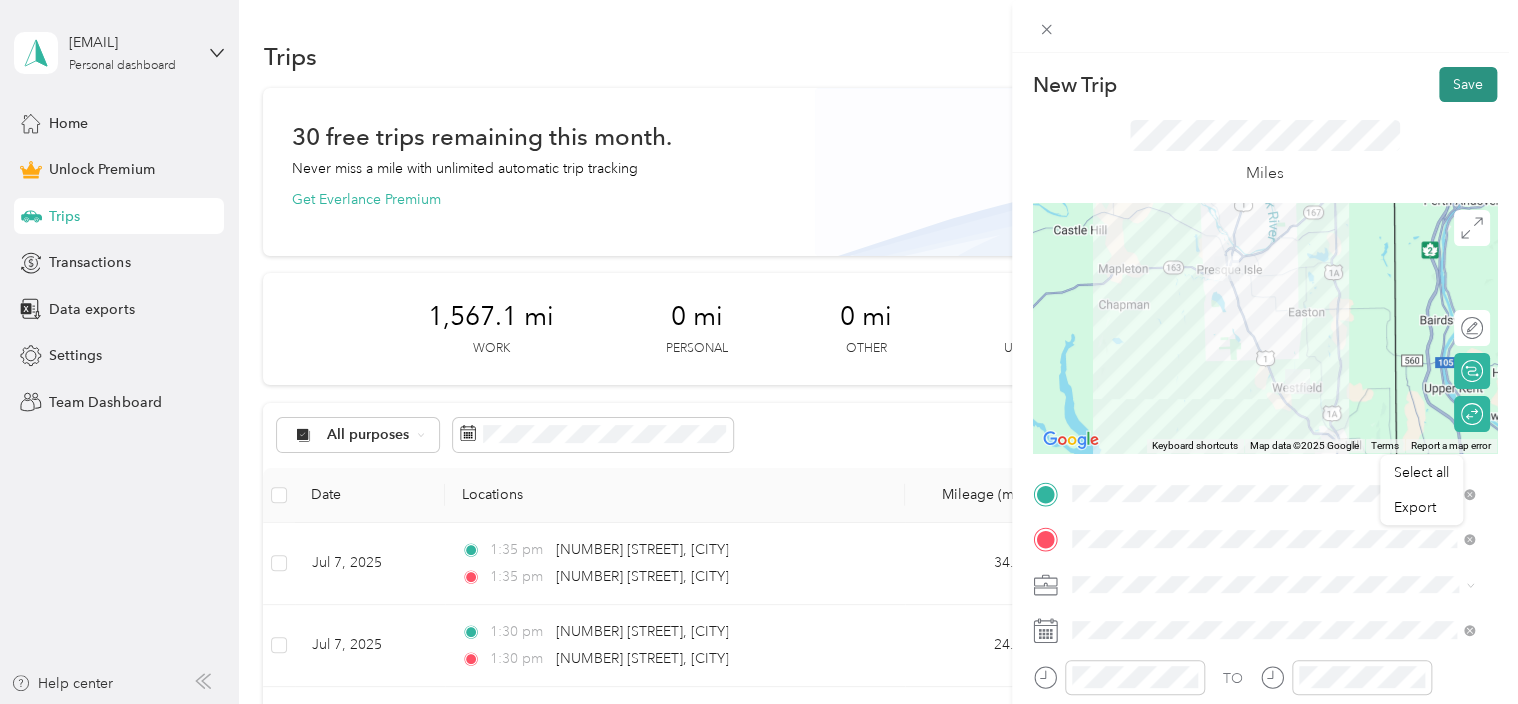 click on "Save" at bounding box center [1468, 84] 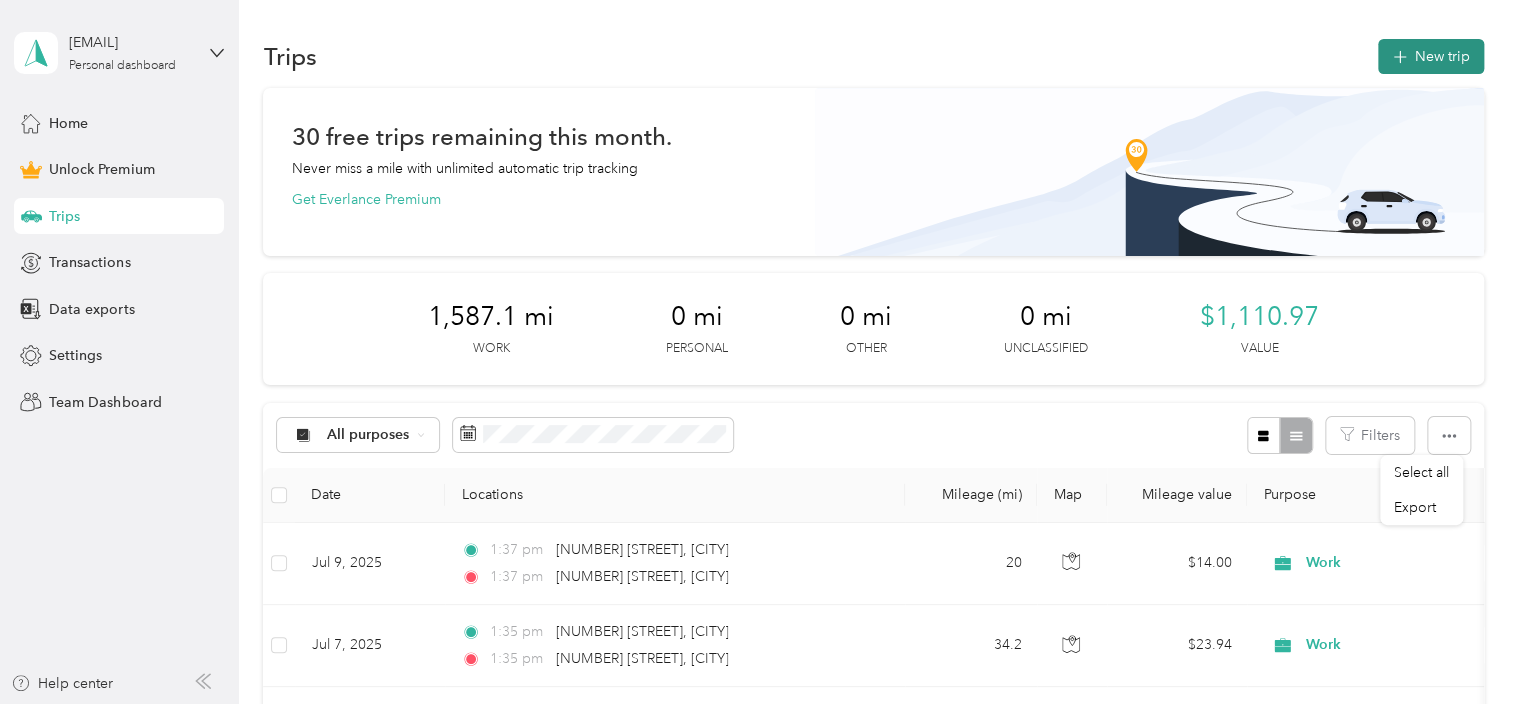 click on "New trip" at bounding box center [1431, 56] 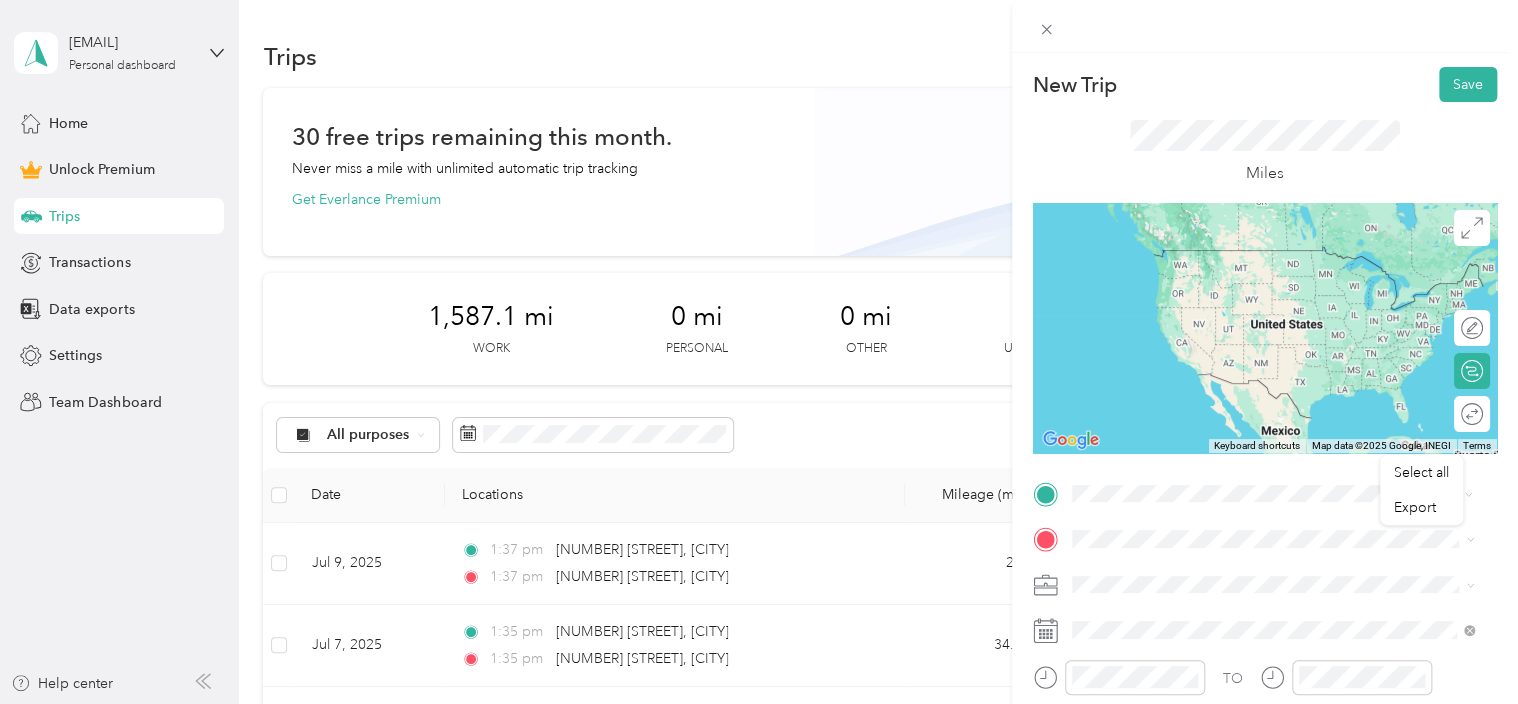 click on "[NUMBER] [STREET]
[CITY], [STATE] [POSTAL_CODE], [COUNTRY]" at bounding box center (1253, 258) 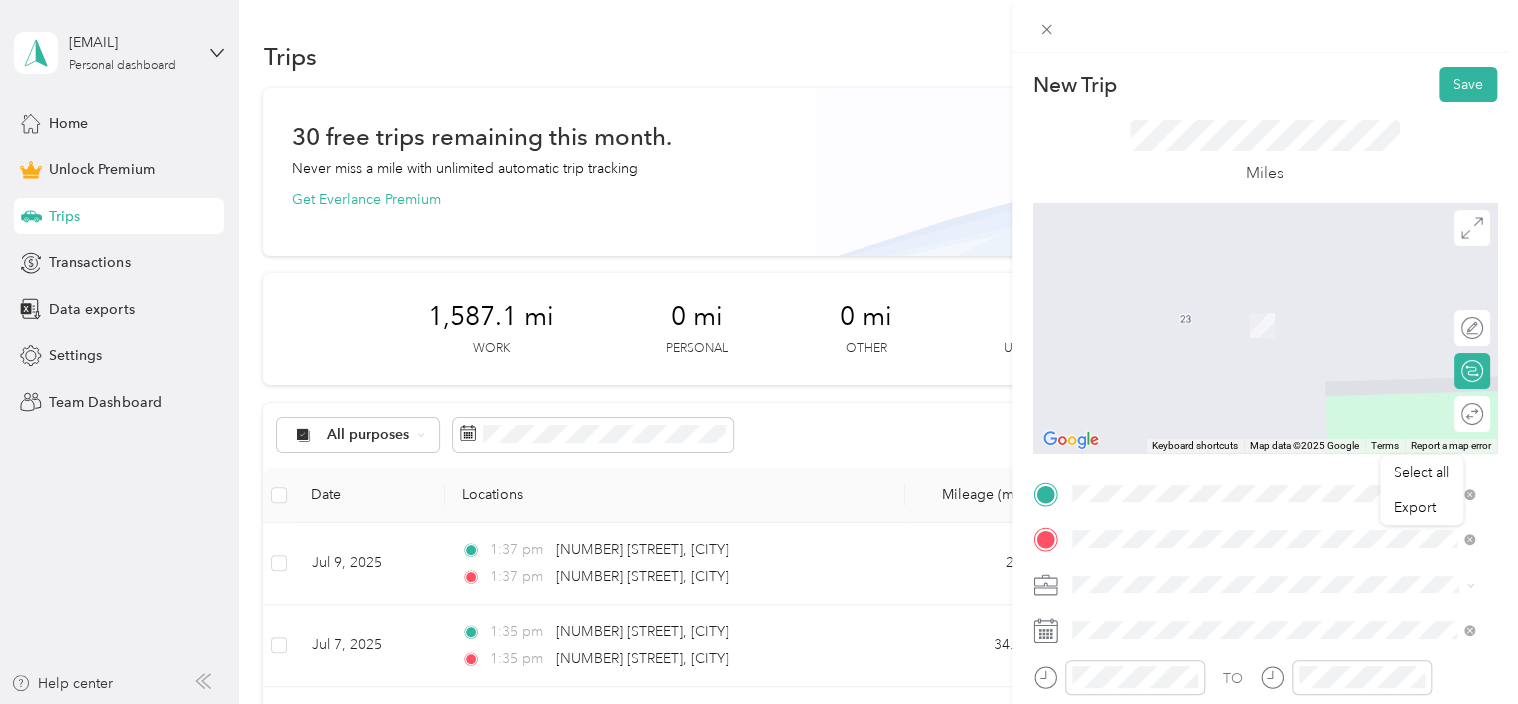 click on "[NUMBER] [STREET]
[CITY], [STATE] [POSTAL_CODE], [COUNTRY]" at bounding box center [1253, 304] 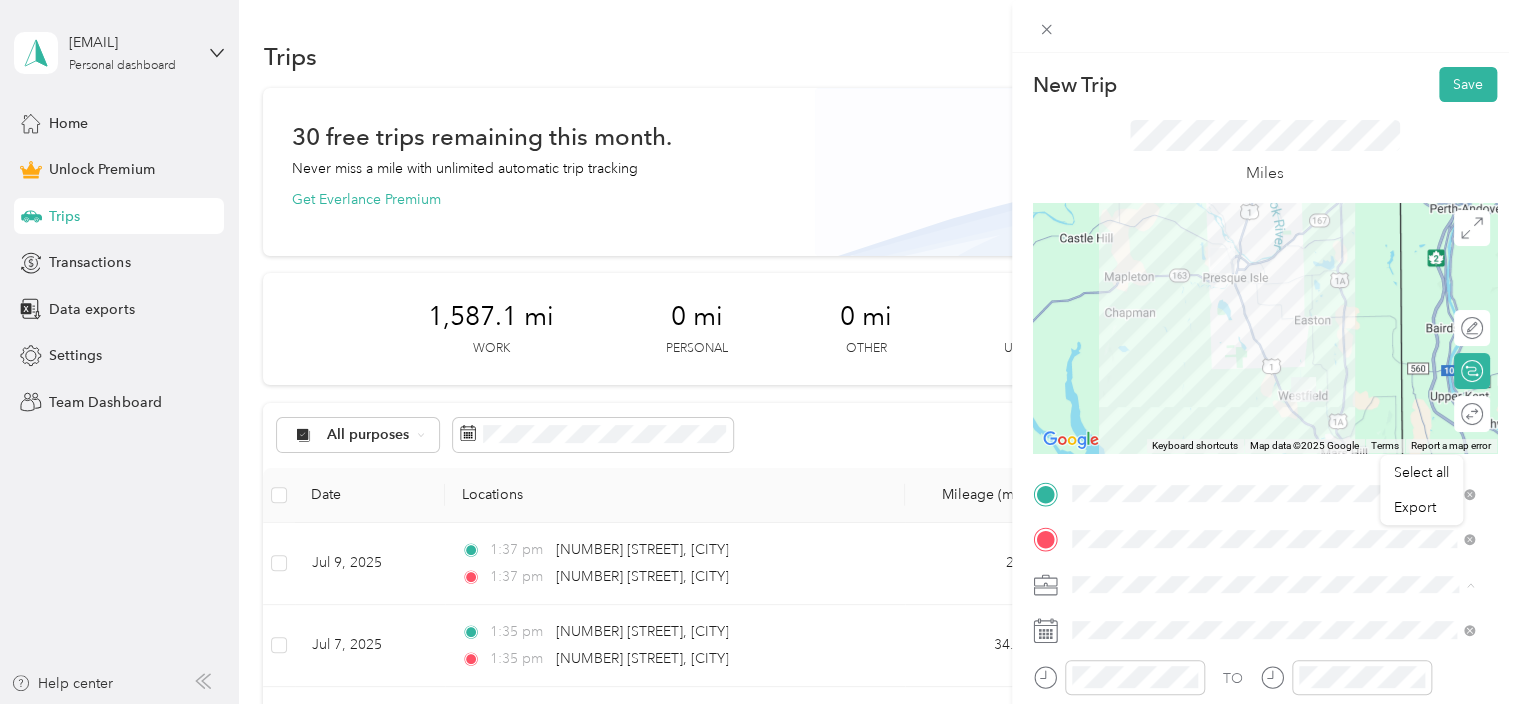 click on "Work" at bounding box center [1273, 304] 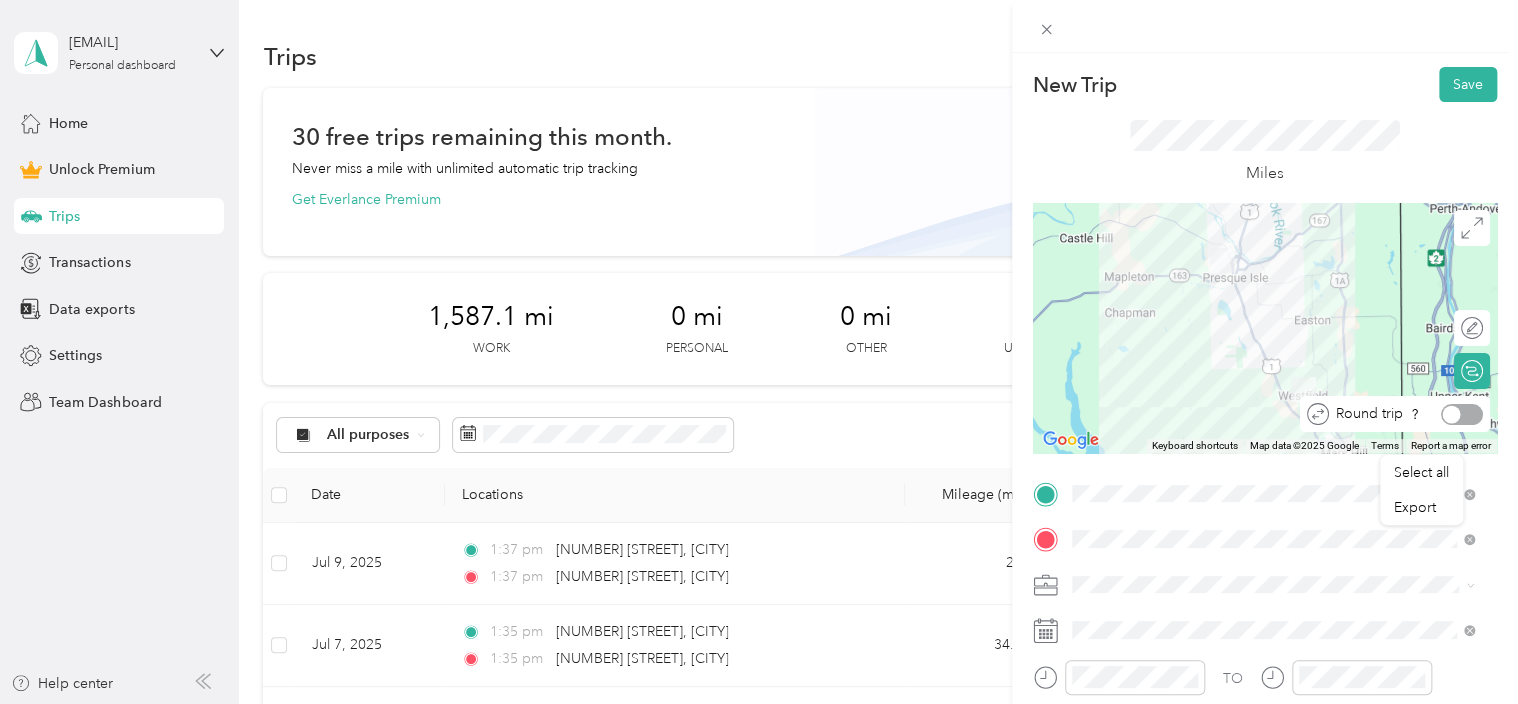 click at bounding box center [1462, 414] 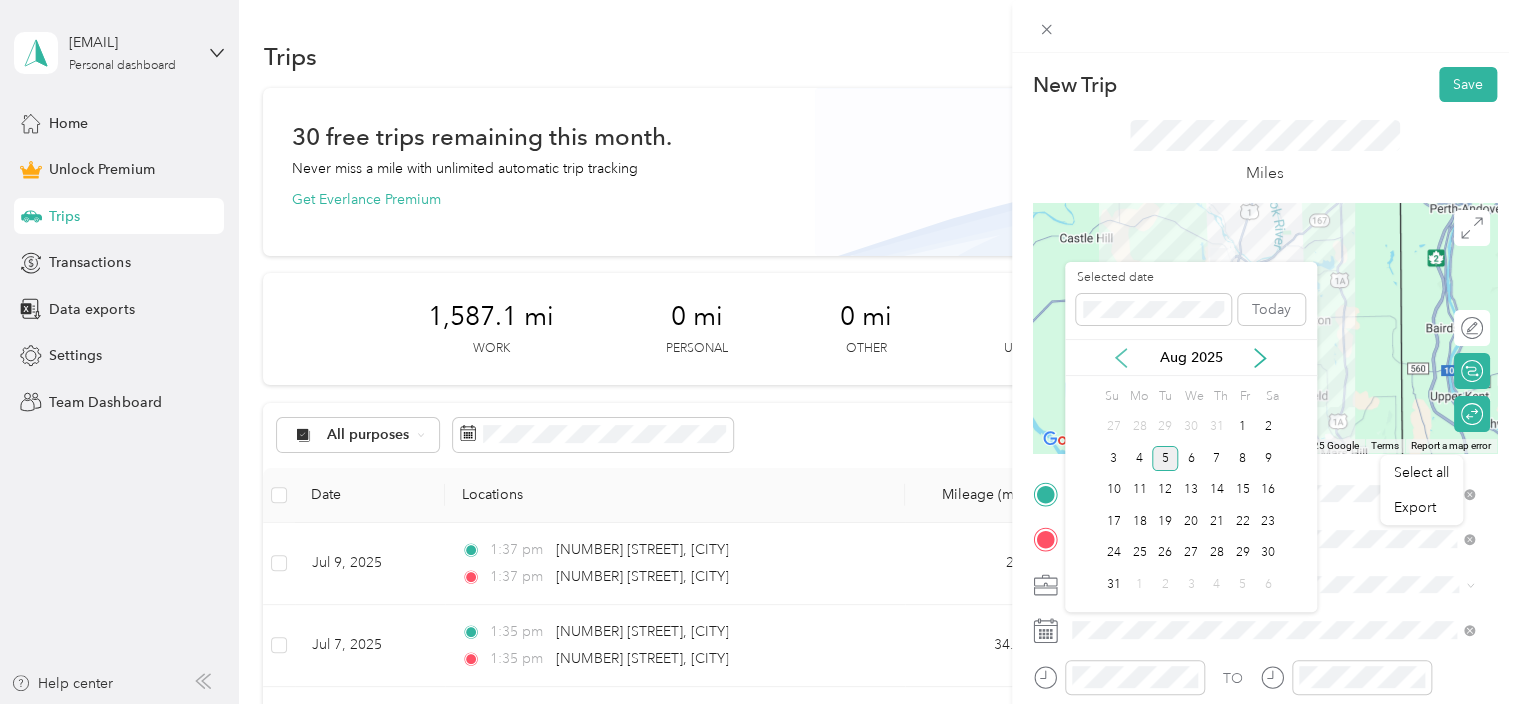 click 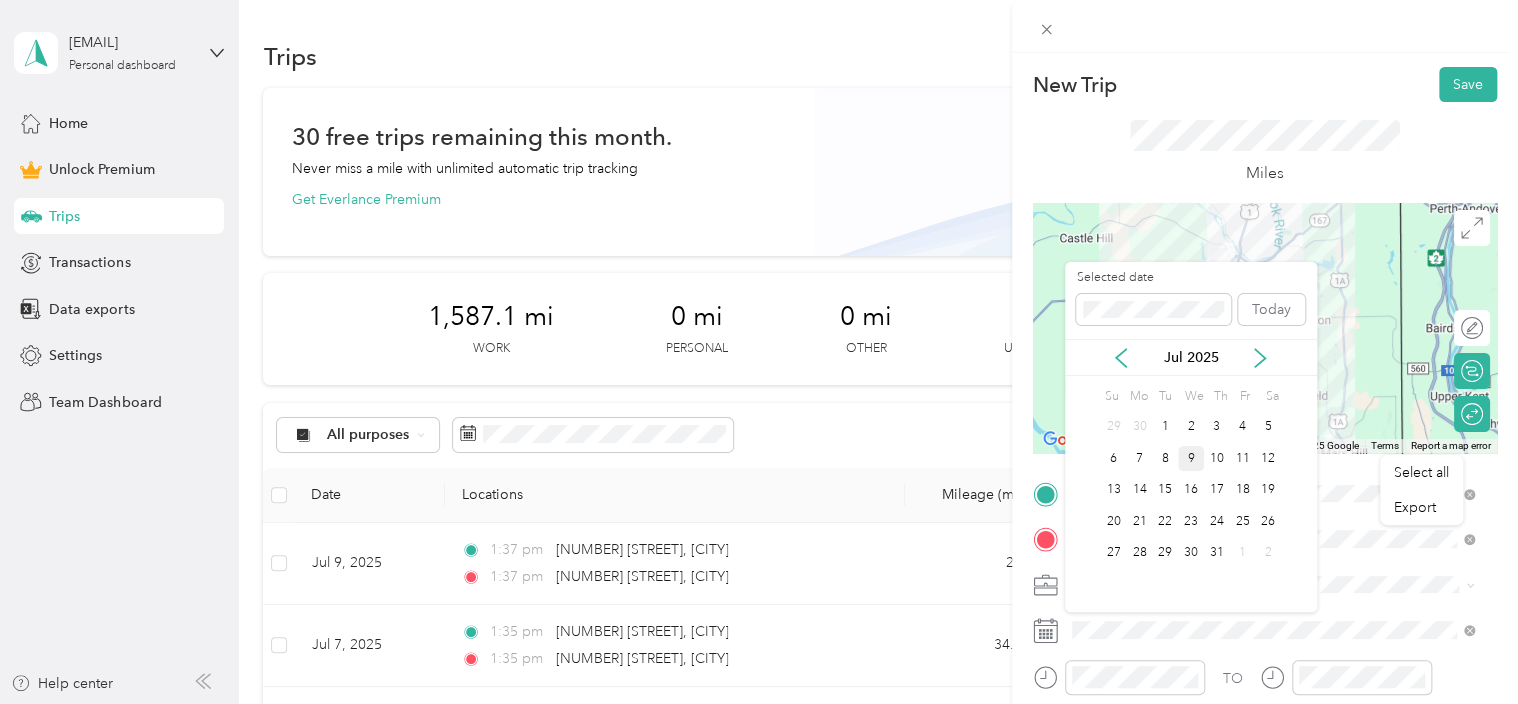 click on "9" at bounding box center [1191, 458] 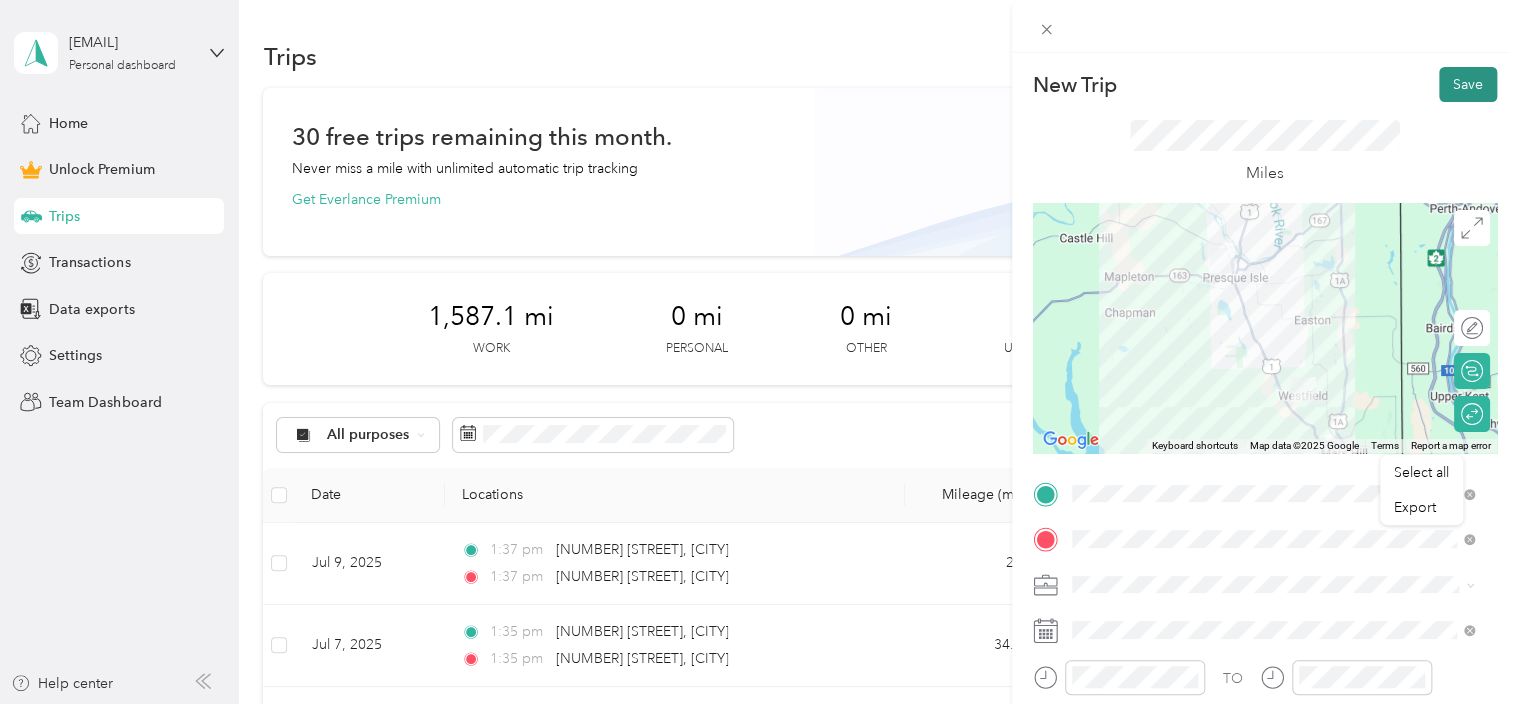 click on "Save" at bounding box center (1468, 84) 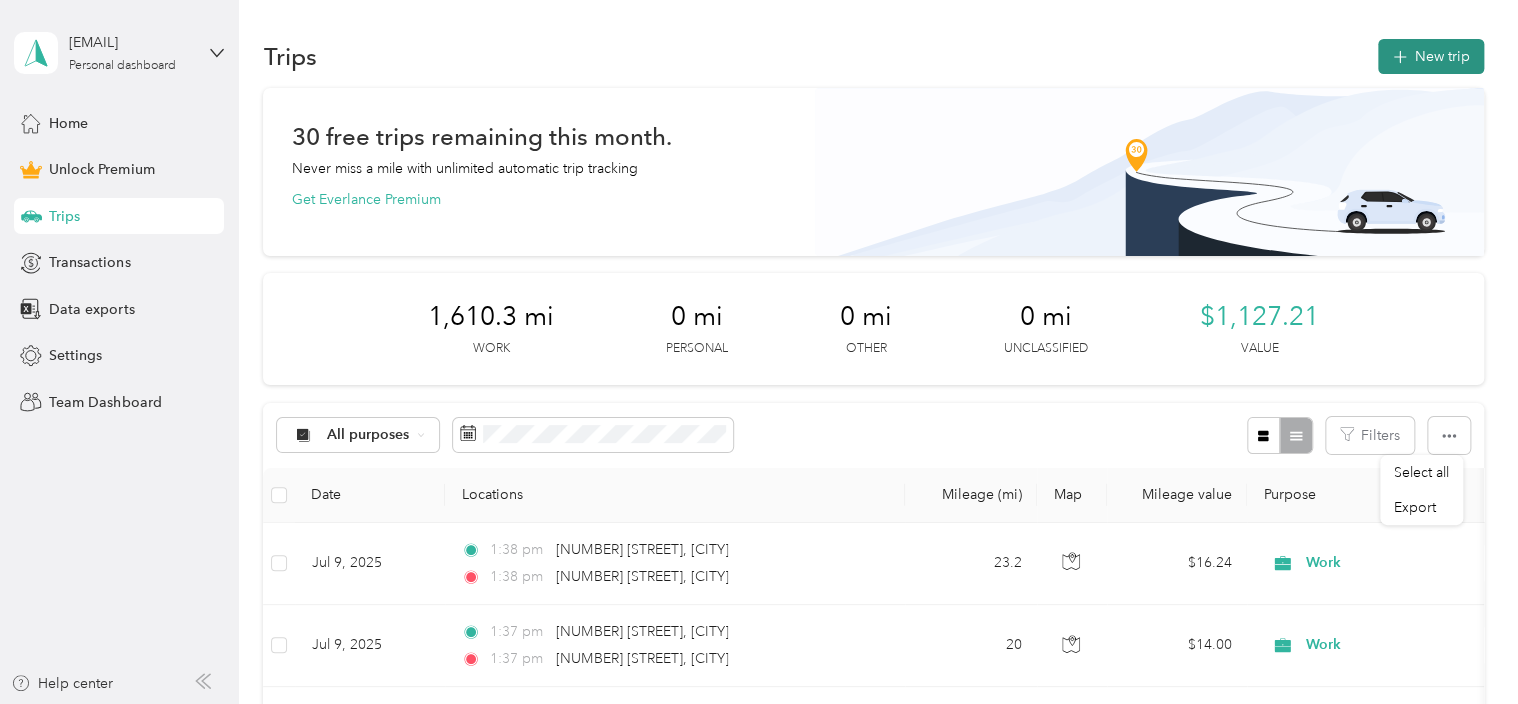 click on "New trip" at bounding box center [1431, 56] 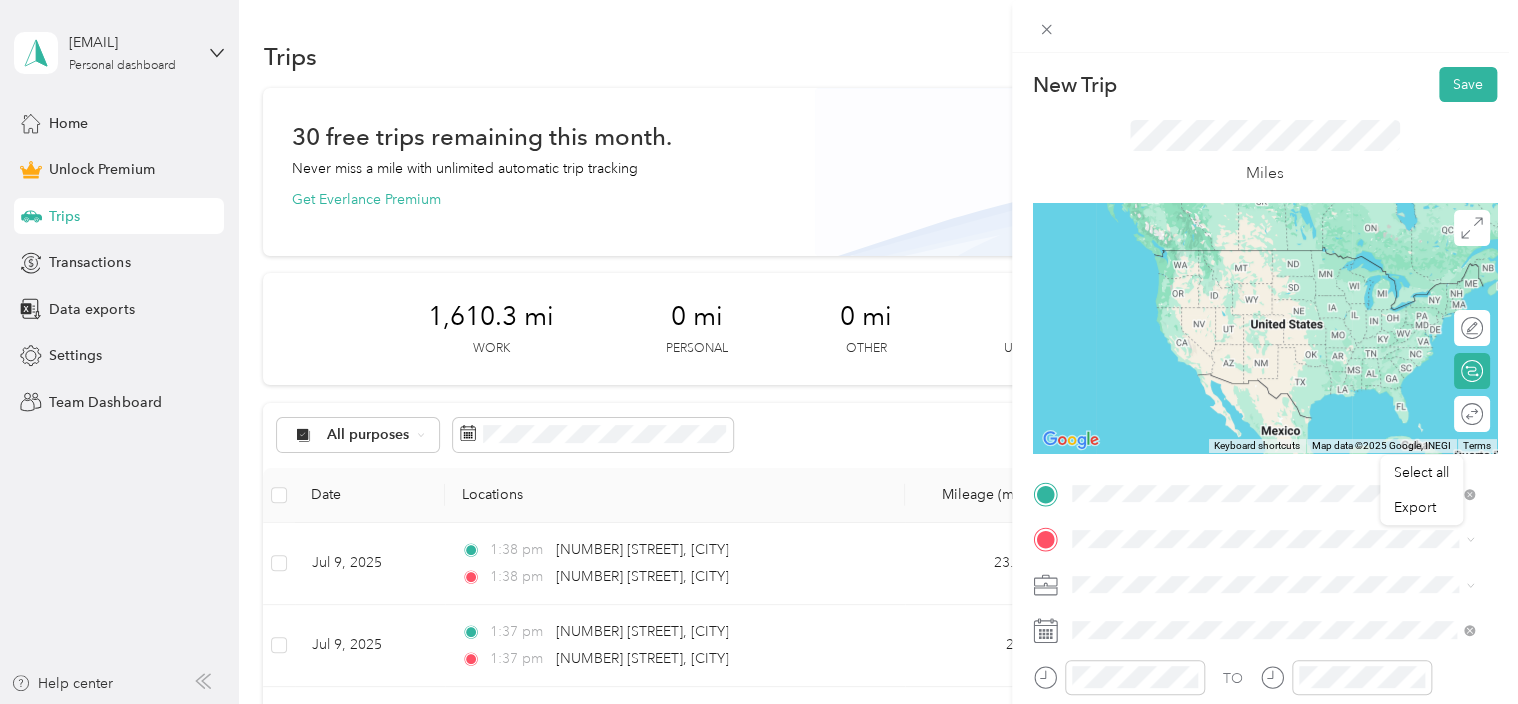 click on "[NUMBER] [STREET]
[CITY], [STATE] [POSTAL_CODE], [COUNTRY]" at bounding box center (1253, 258) 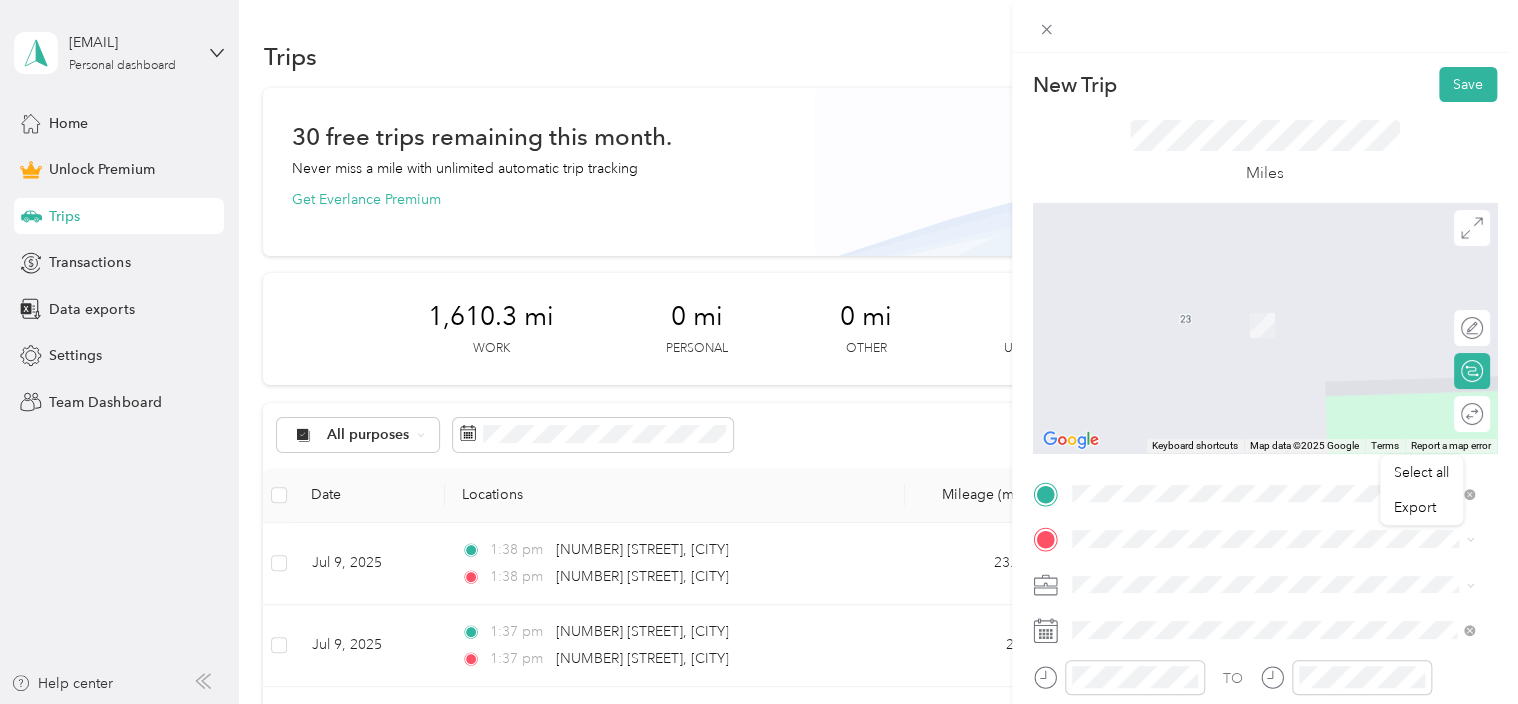 click on "[STREET]
[CITY], [STATE] [POSTAL_CODE], [COUNTRY]" at bounding box center (1253, 303) 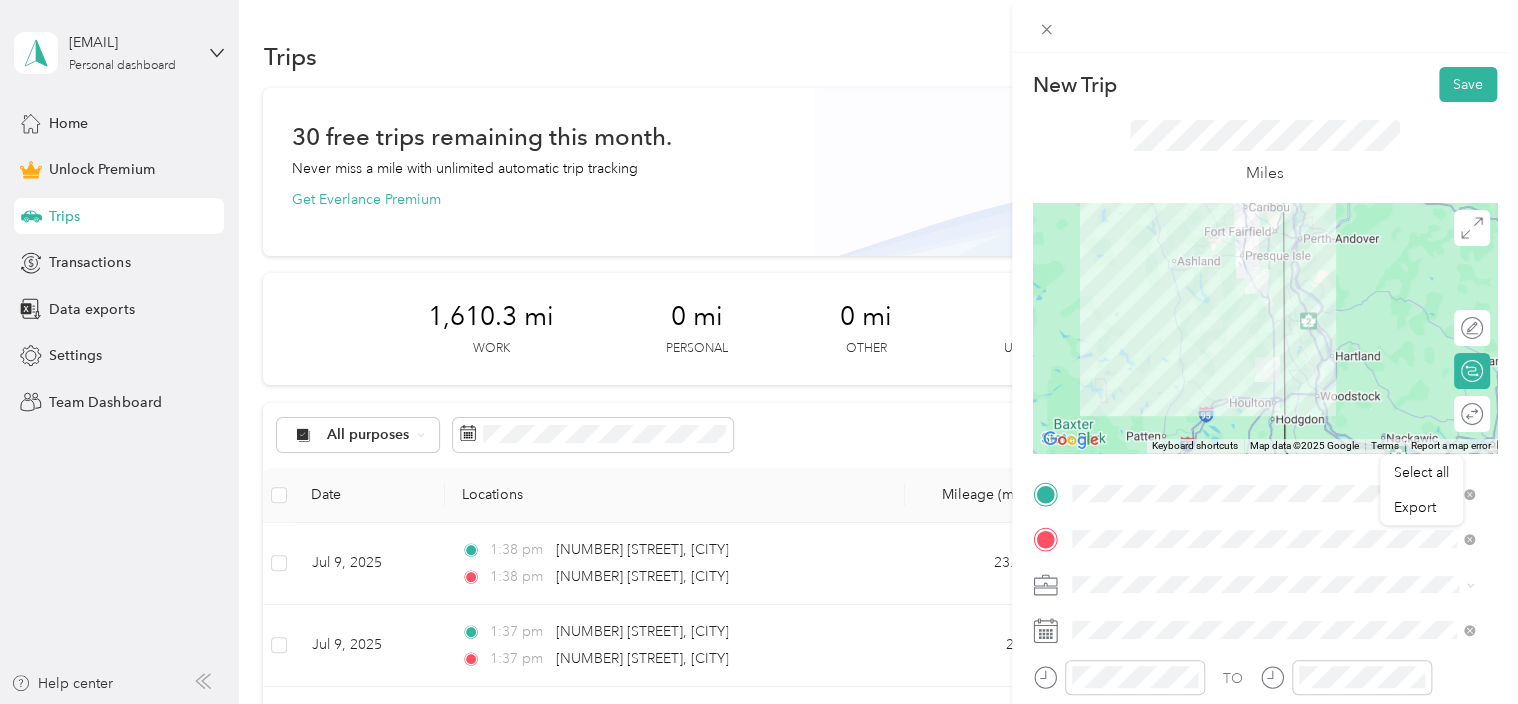 click on "Work" at bounding box center (1273, 298) 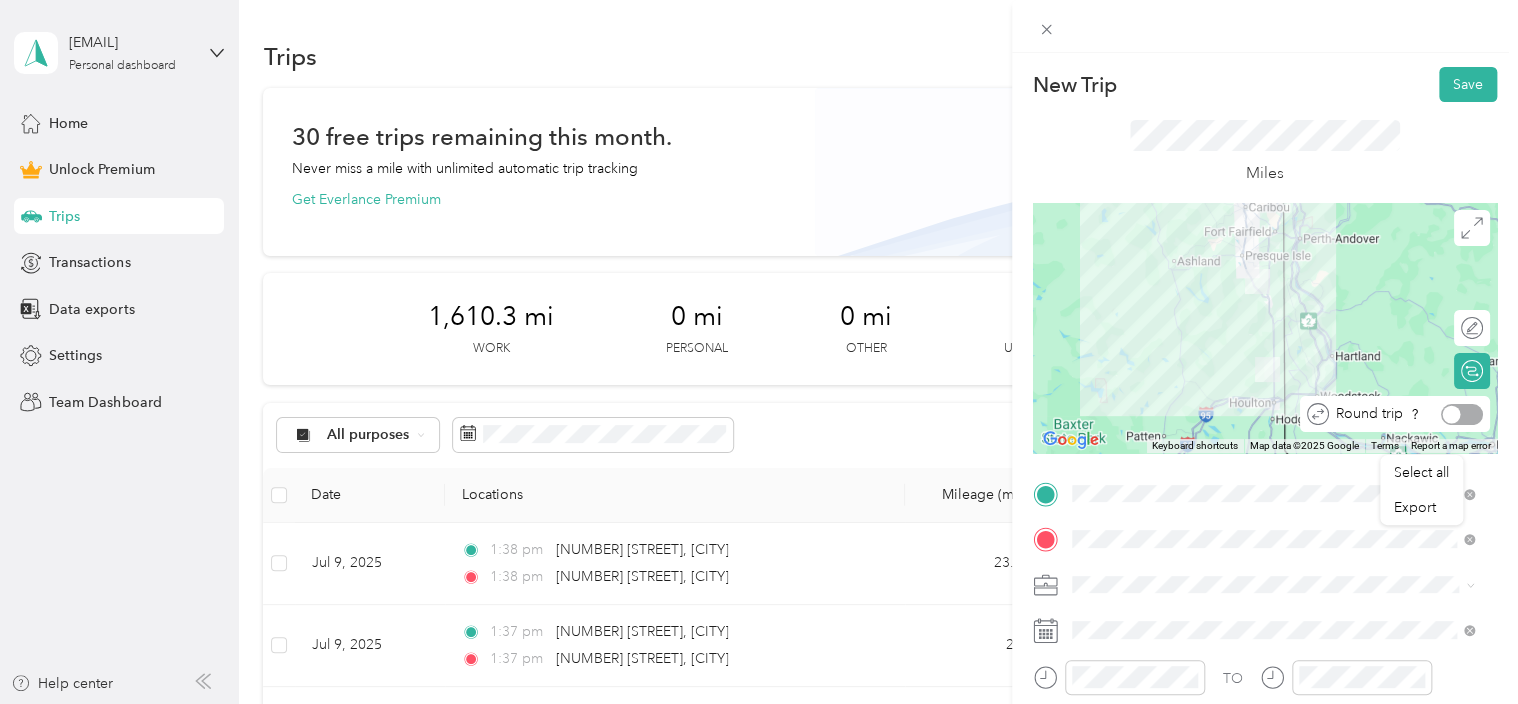 click at bounding box center (1462, 414) 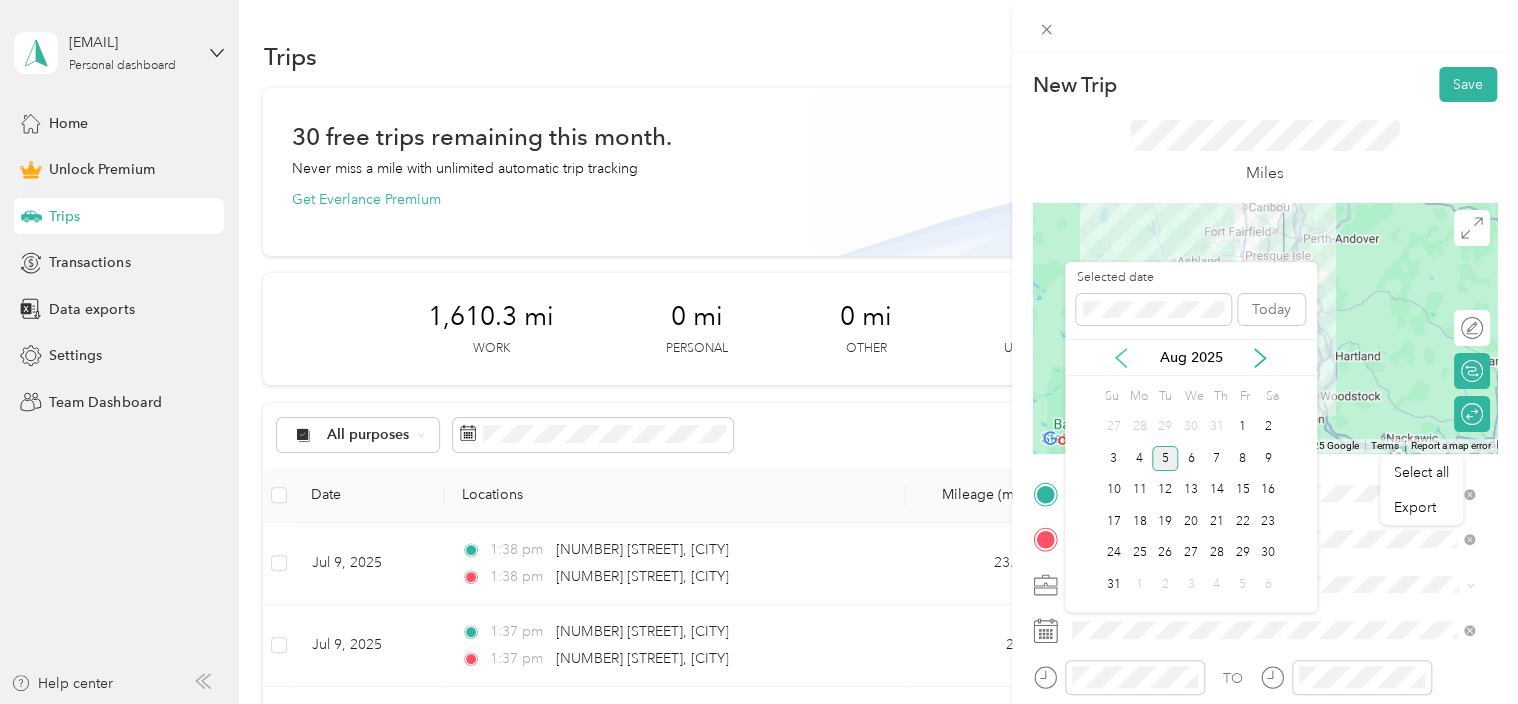 click 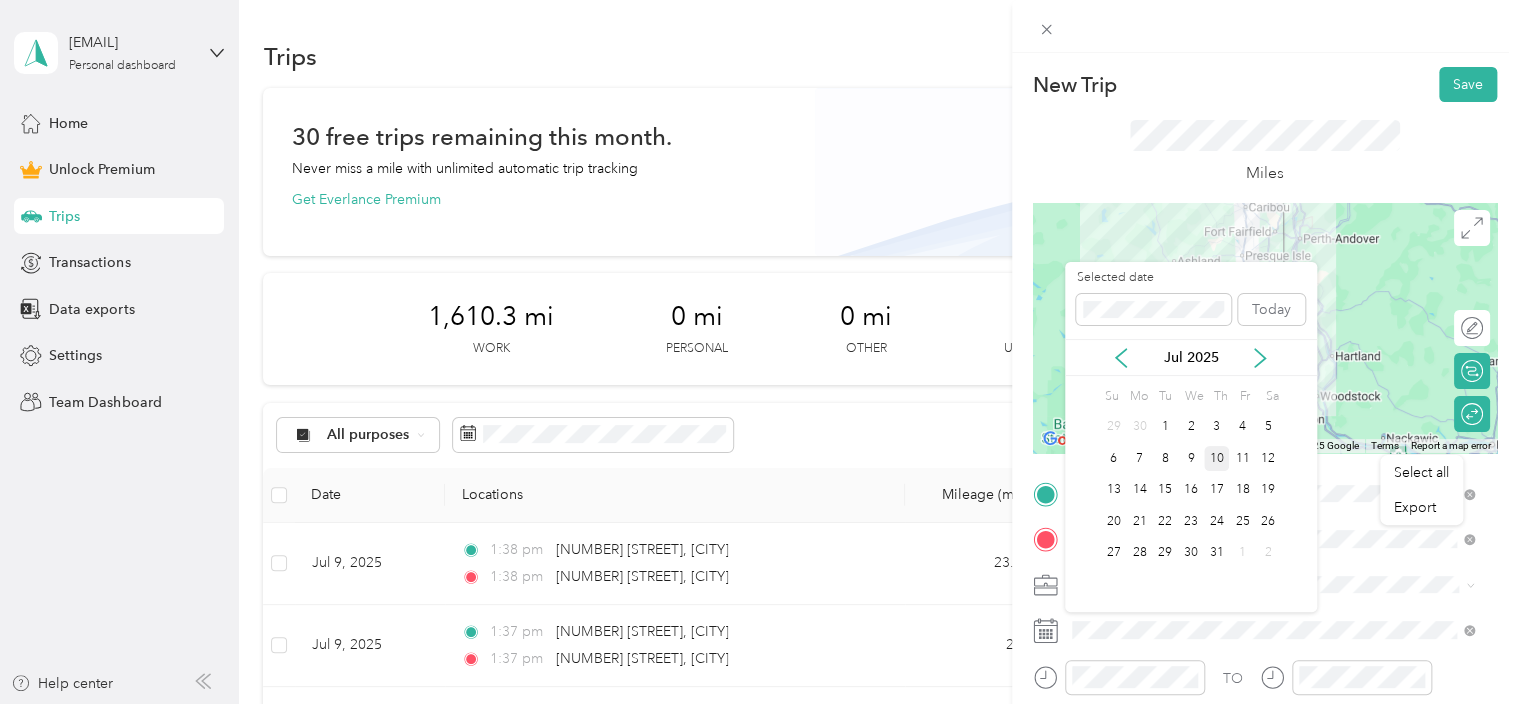 click on "10" at bounding box center (1217, 458) 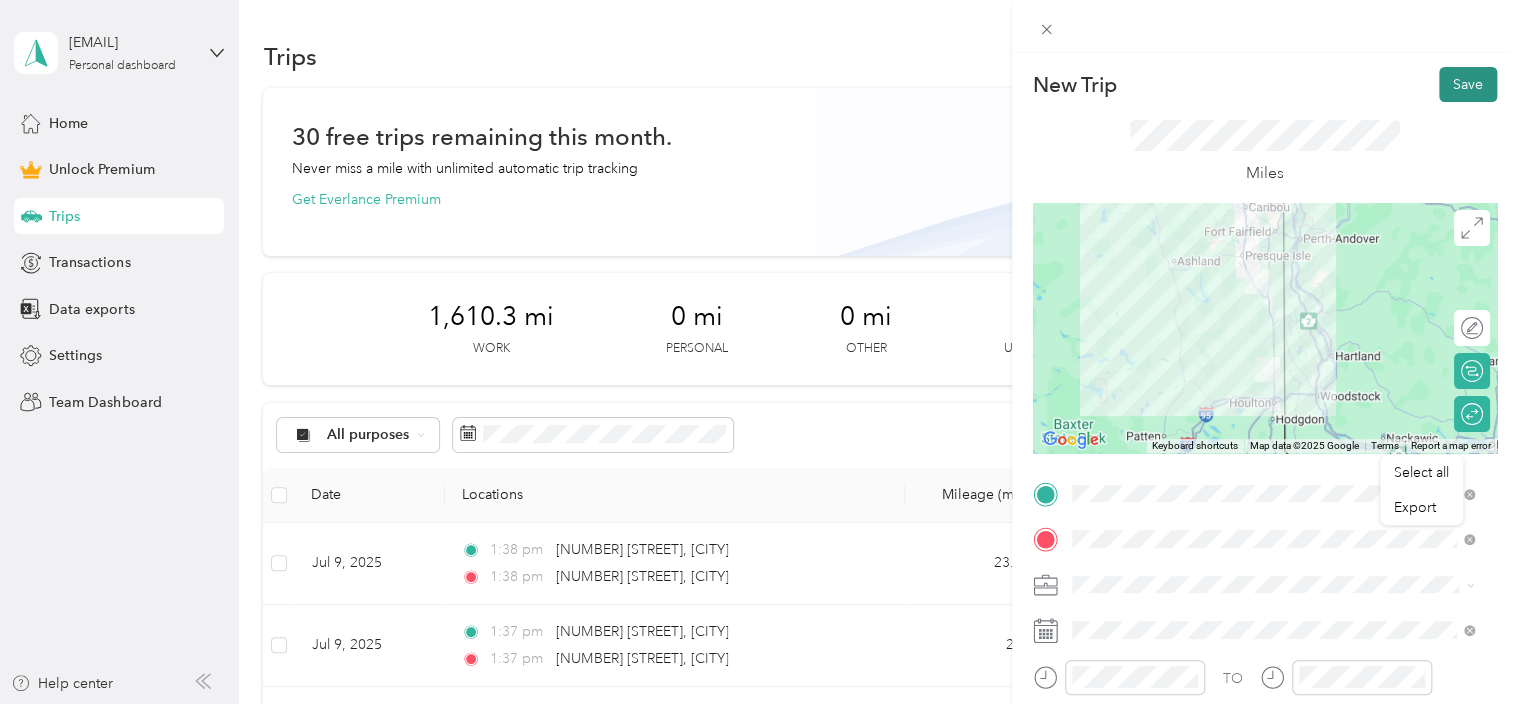 click on "Save" at bounding box center (1468, 84) 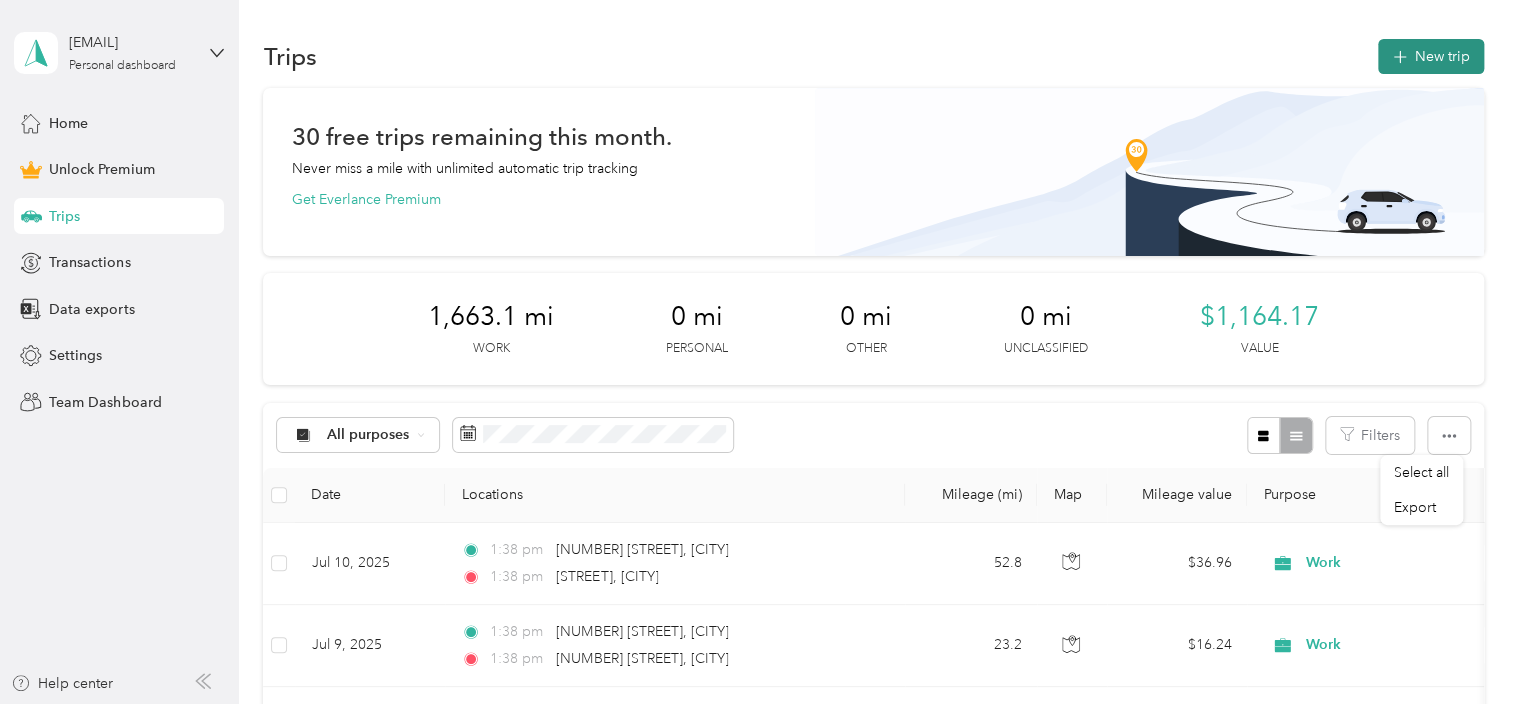 click on "New trip" at bounding box center (1431, 56) 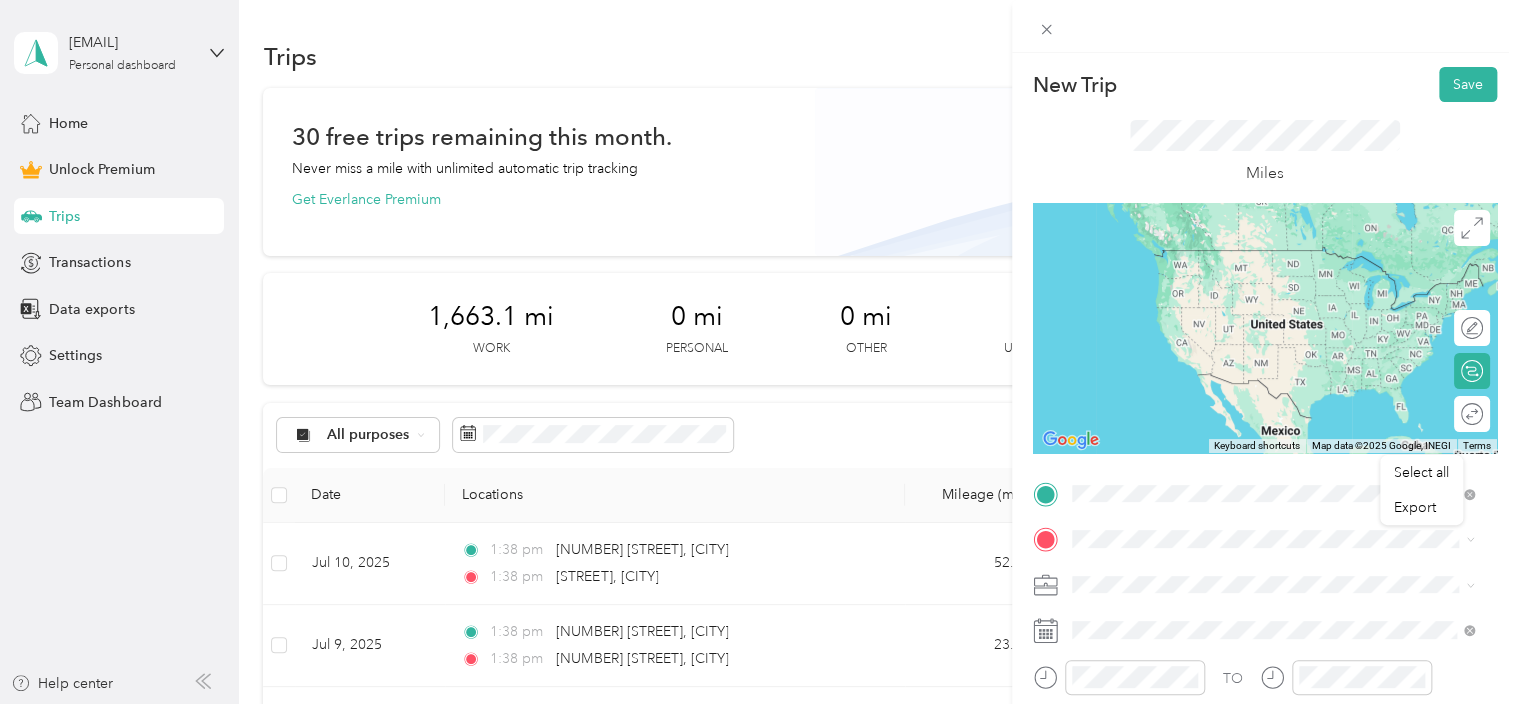 click on "[NUMBER] [STREET]
[CITY], [STATE] [POSTAL_CODE], [COUNTRY]" at bounding box center [1253, 258] 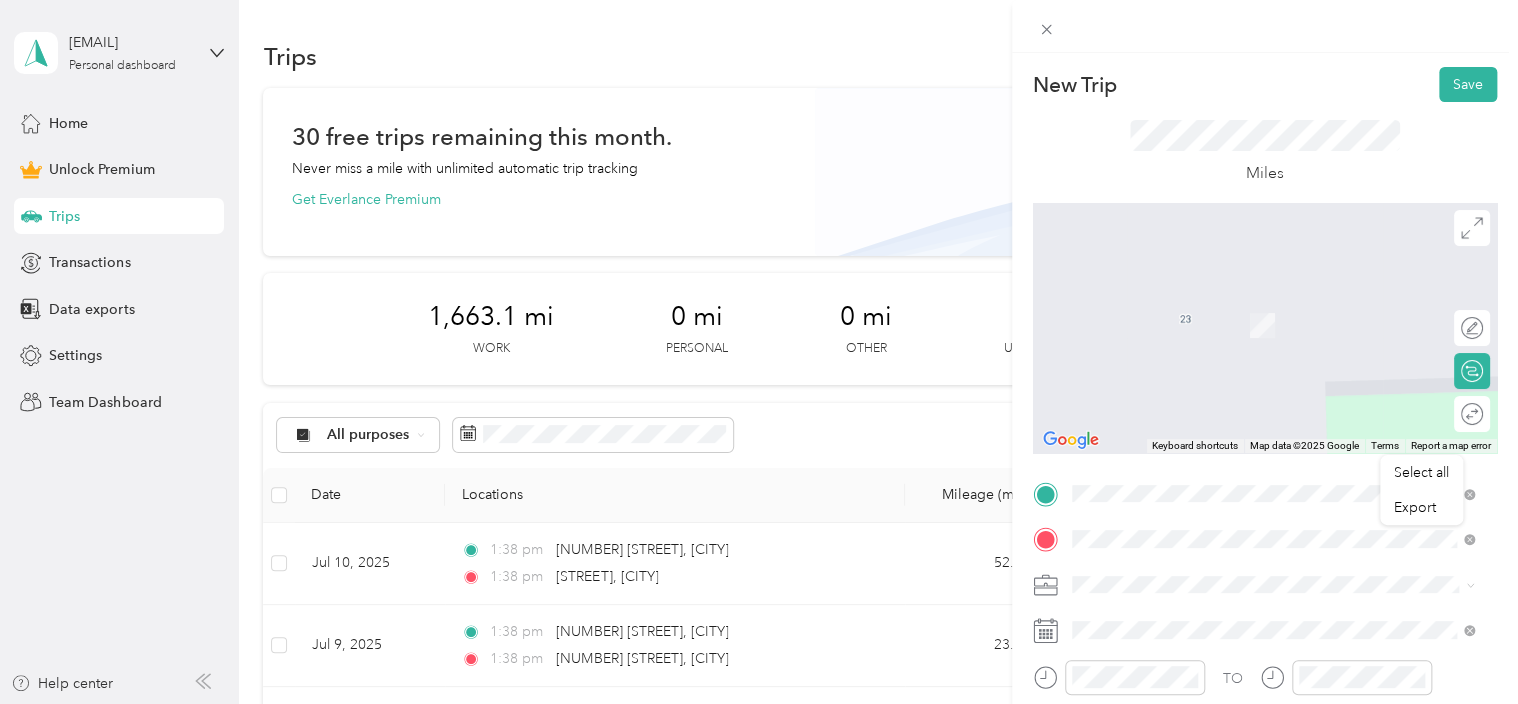 click on "[NUMBER] [STREET]
[CITY], [STATE] [POSTAL_CODE], [COUNTRY]" at bounding box center [1253, 472] 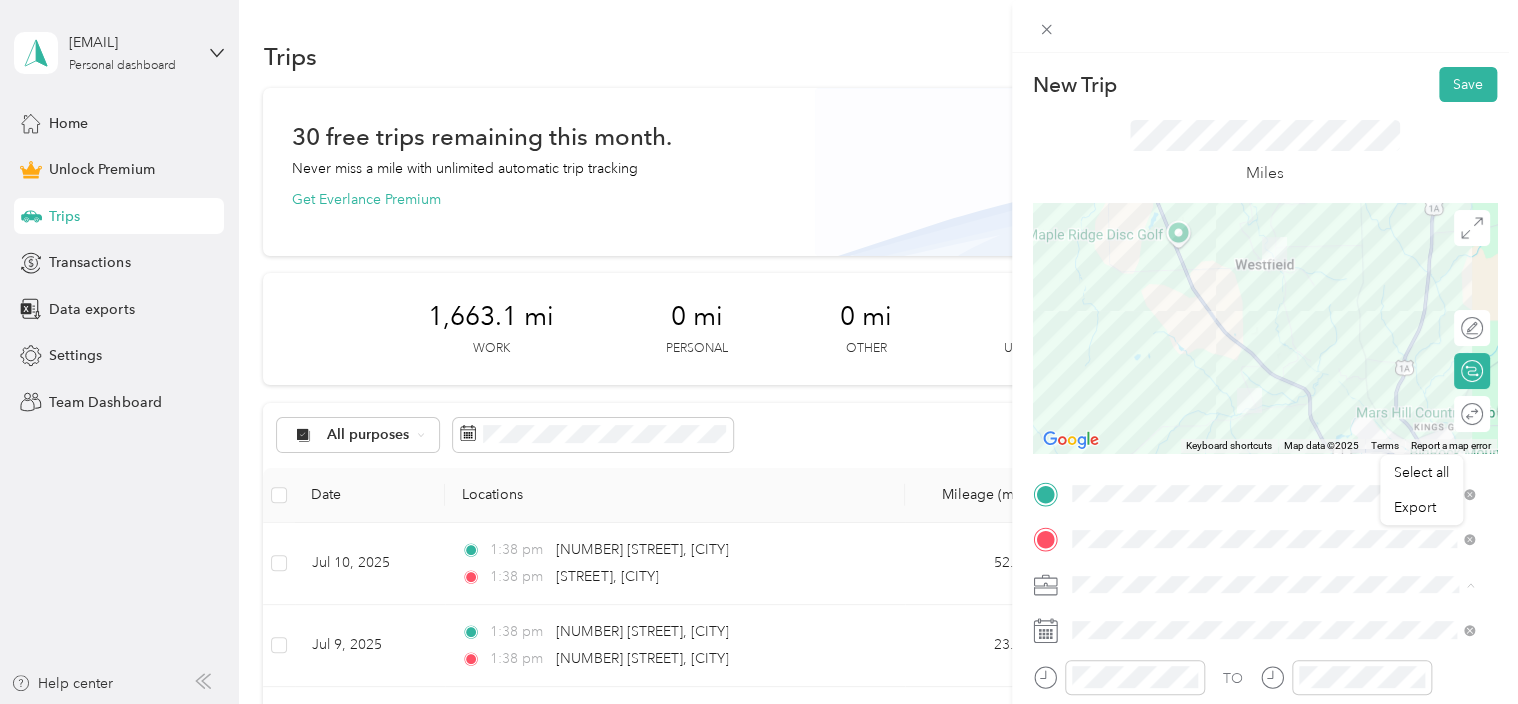 click on "Work" at bounding box center [1096, 304] 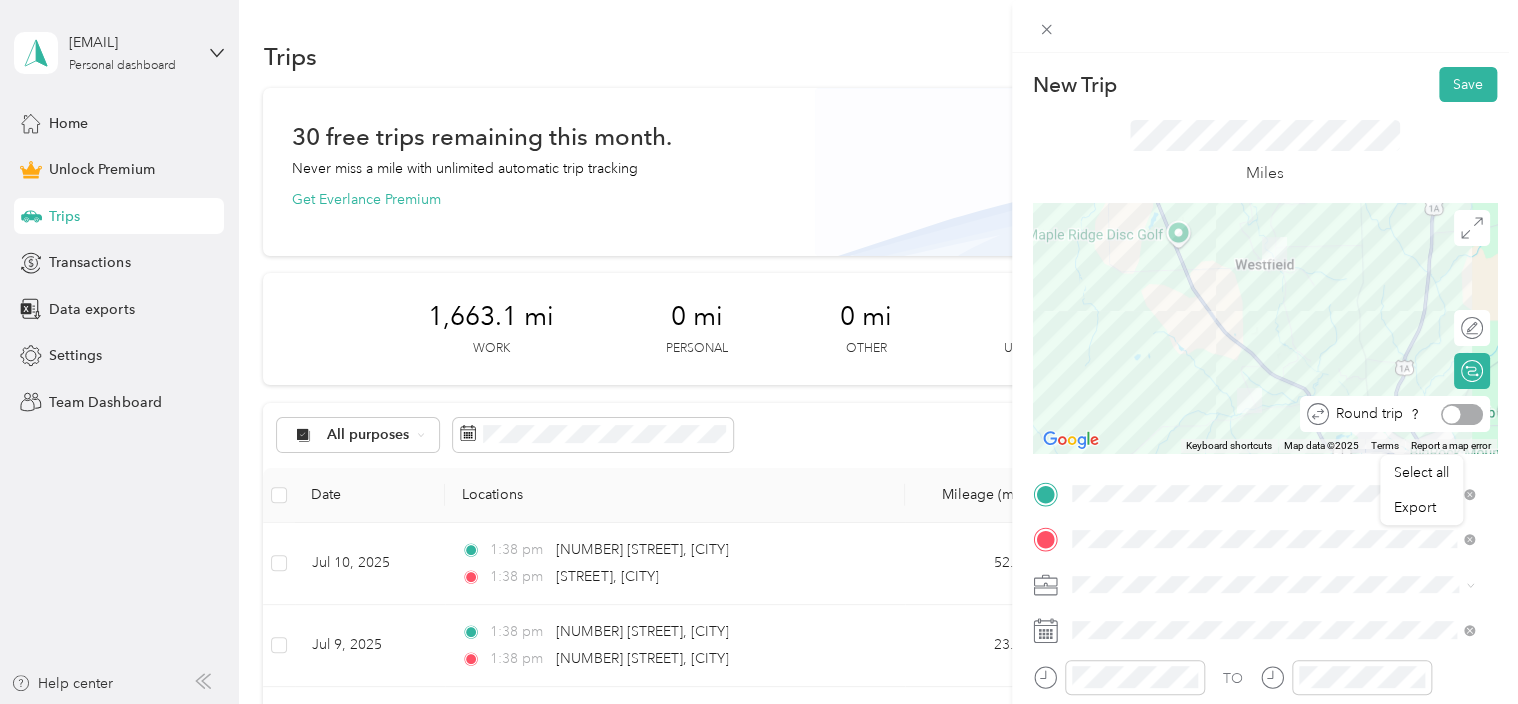 click at bounding box center [1462, 414] 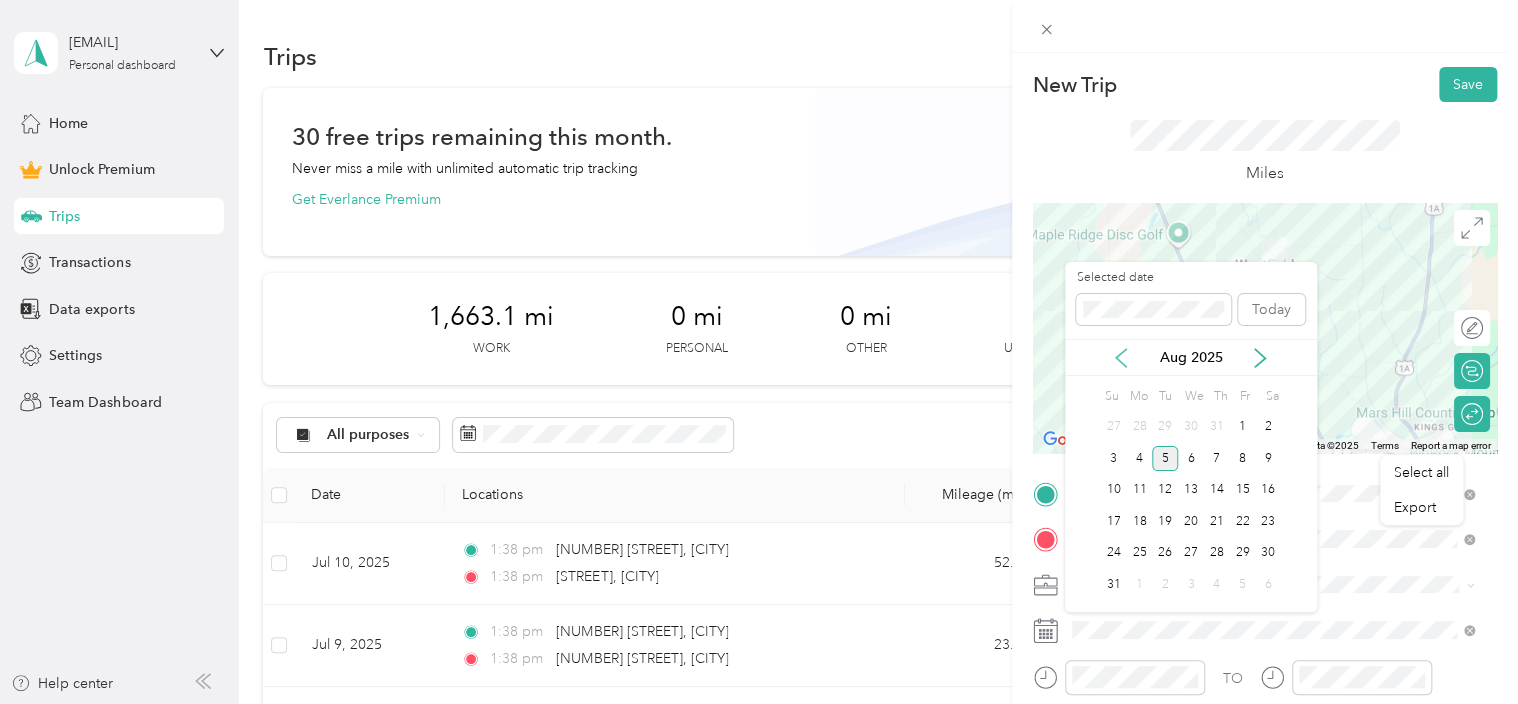 click 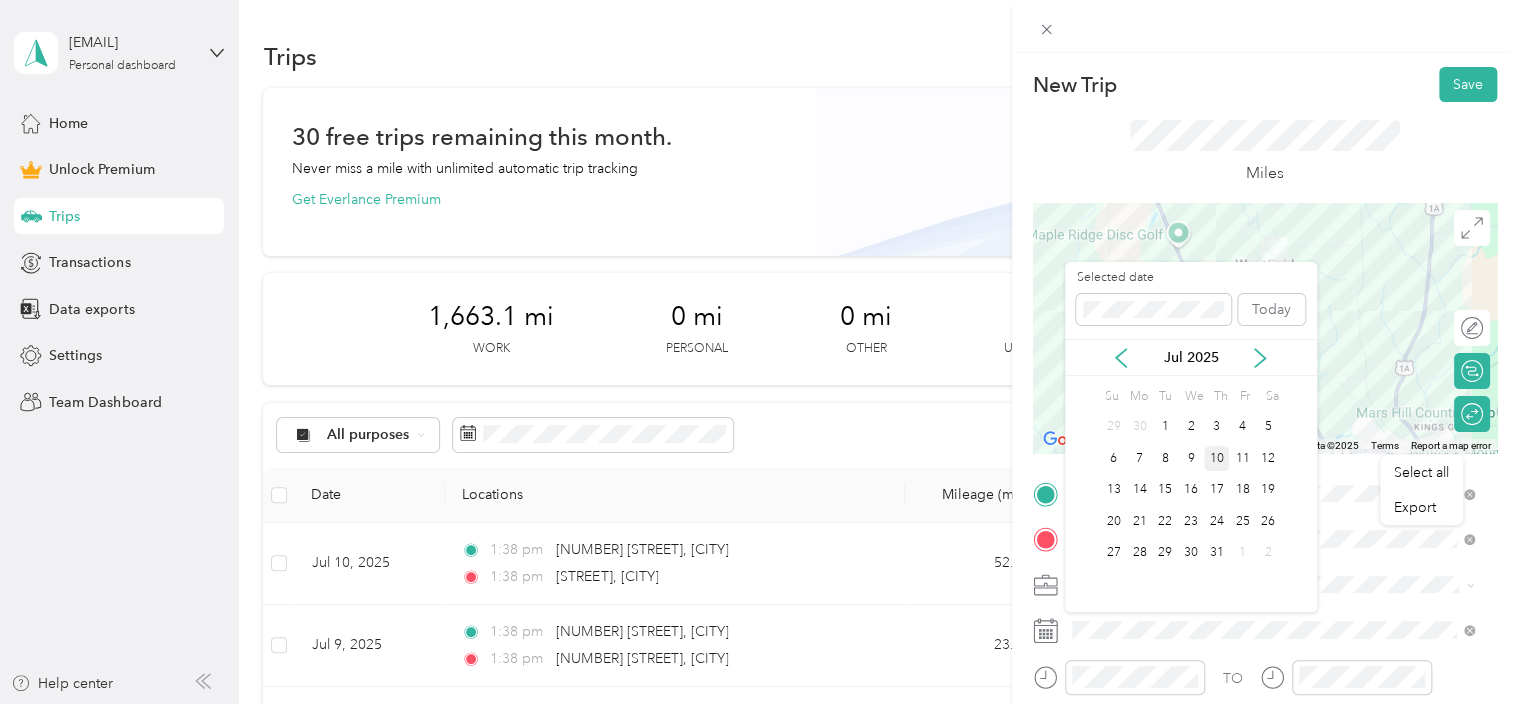 click on "10" at bounding box center [1217, 458] 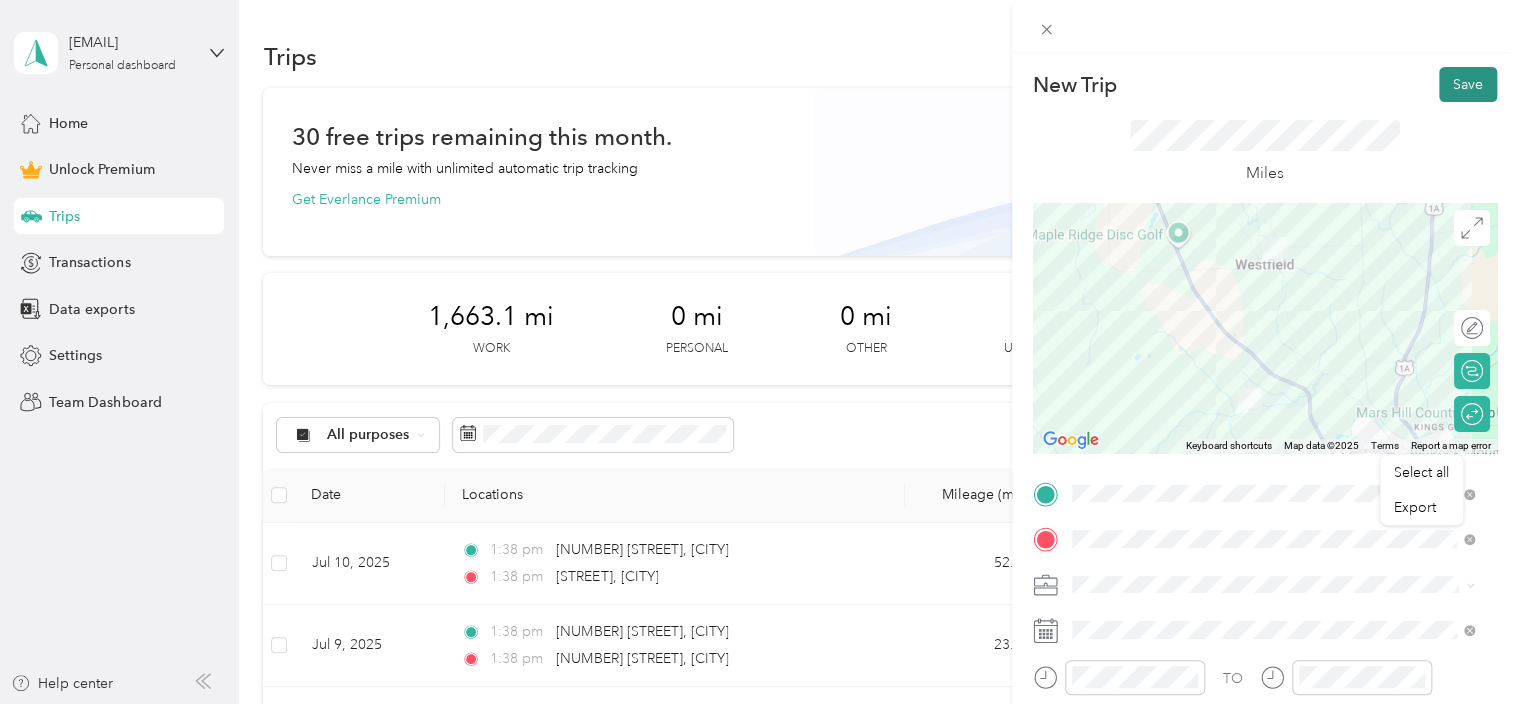 click on "Save" at bounding box center [1468, 84] 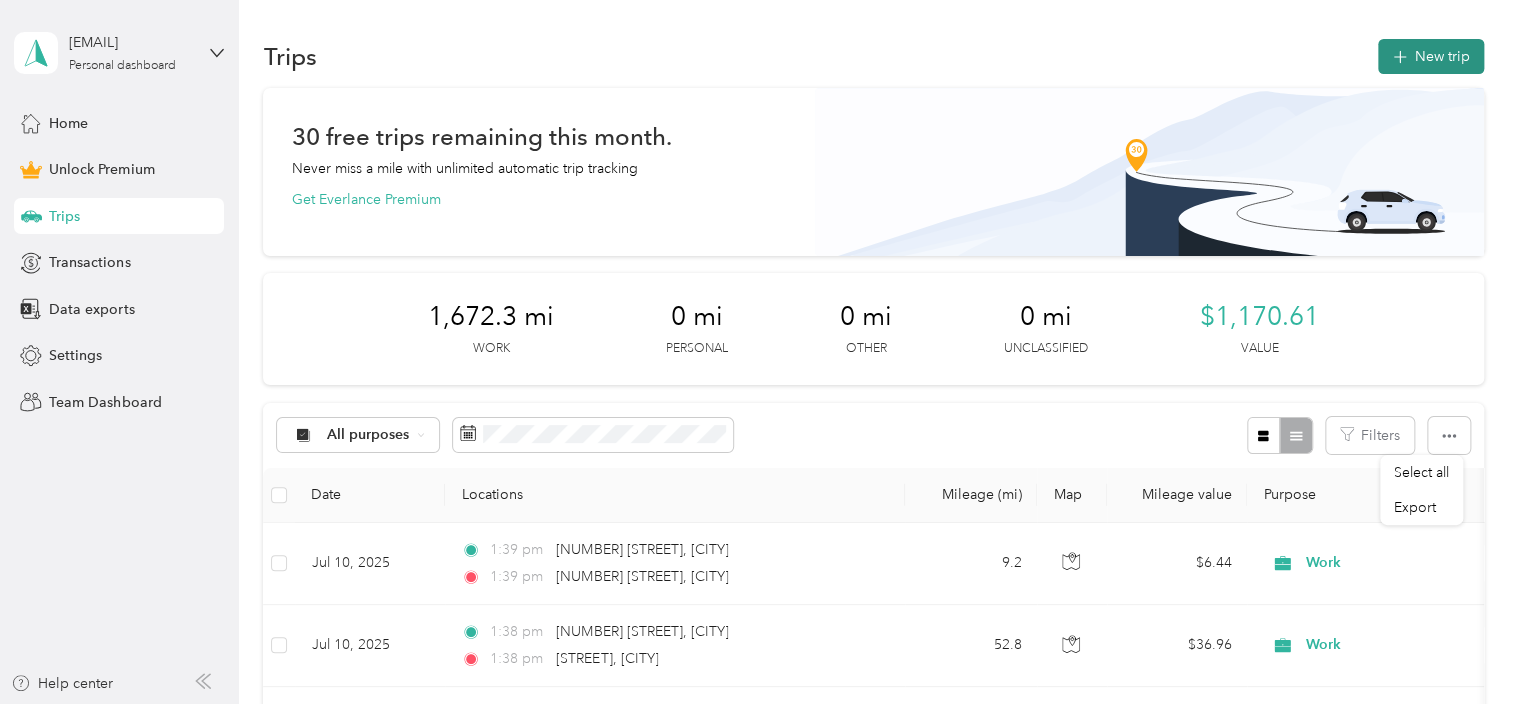 click on "New trip" at bounding box center [1431, 56] 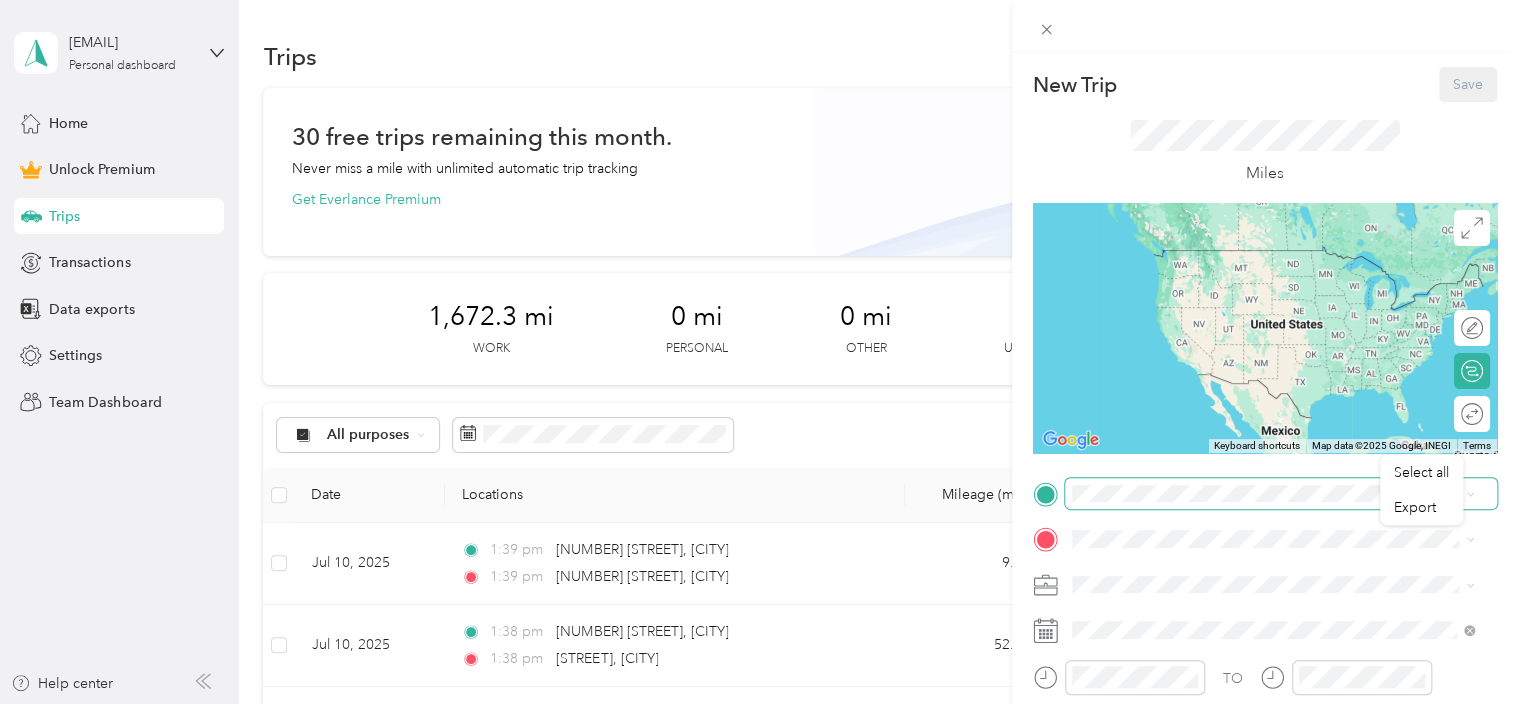click at bounding box center [1281, 494] 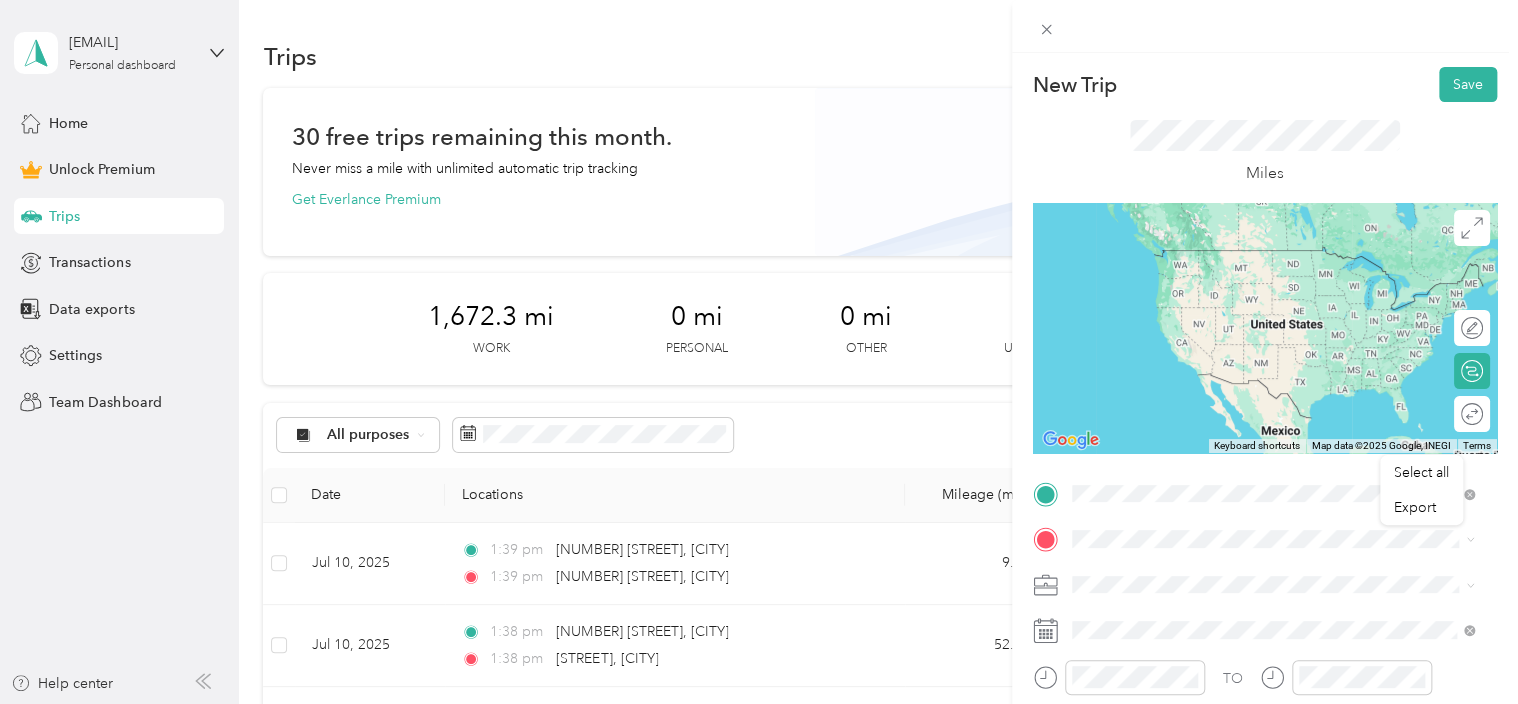 click on "[NUMBER] [STREET]
[CITY], [STATE] [POSTAL_CODE], [COUNTRY]" at bounding box center [1253, 258] 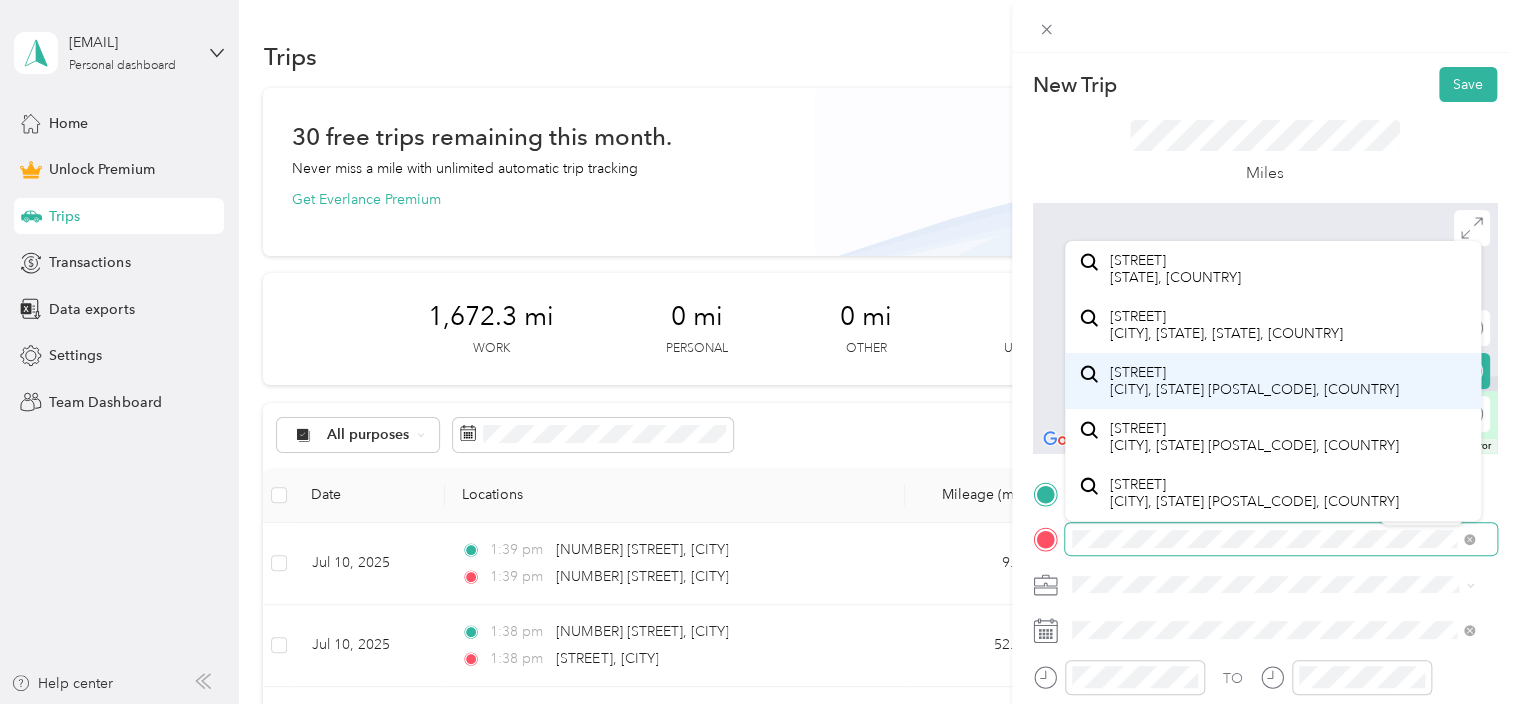 scroll, scrollTop: 52, scrollLeft: 0, axis: vertical 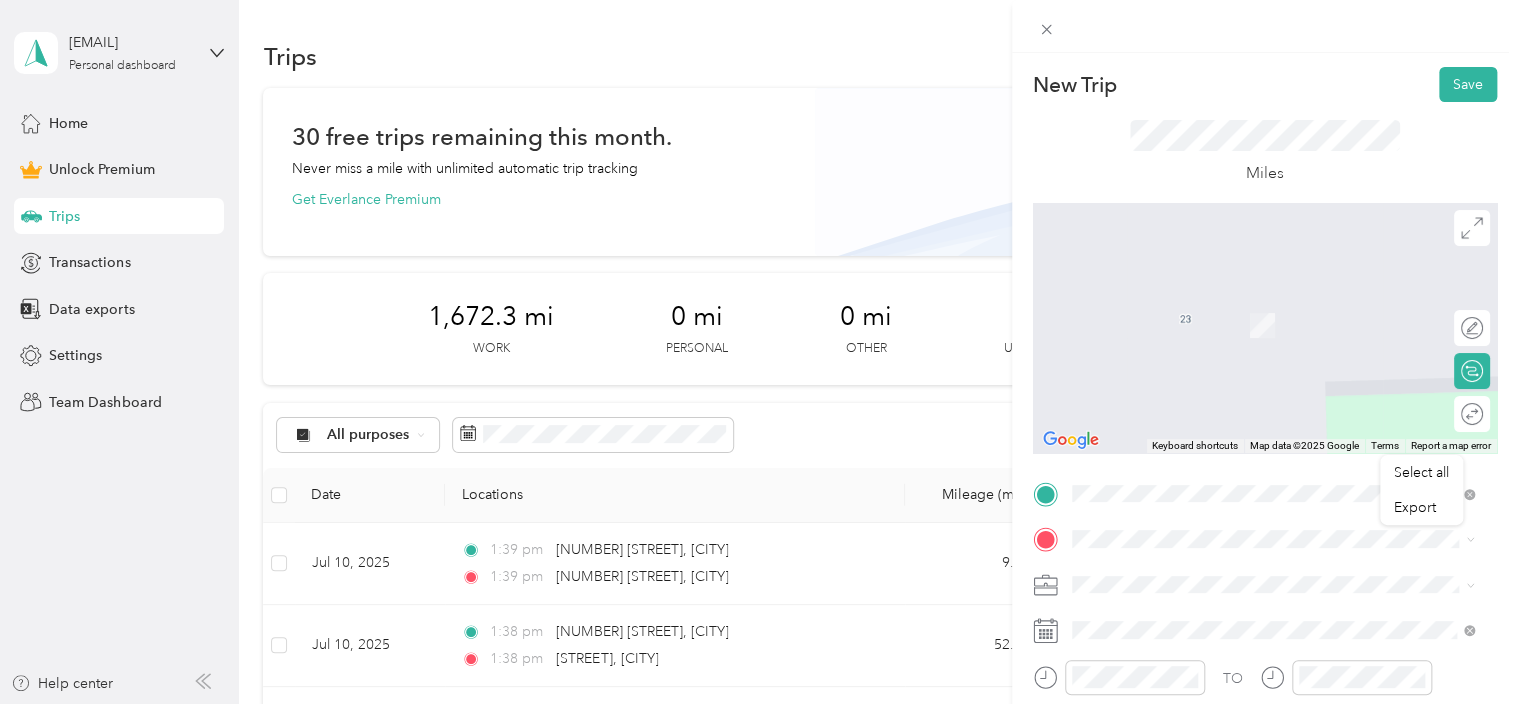 click on "[STREET]
[CITY], [STATE] [POSTAL_CODE], [COUNTRY]" at bounding box center [1253, 302] 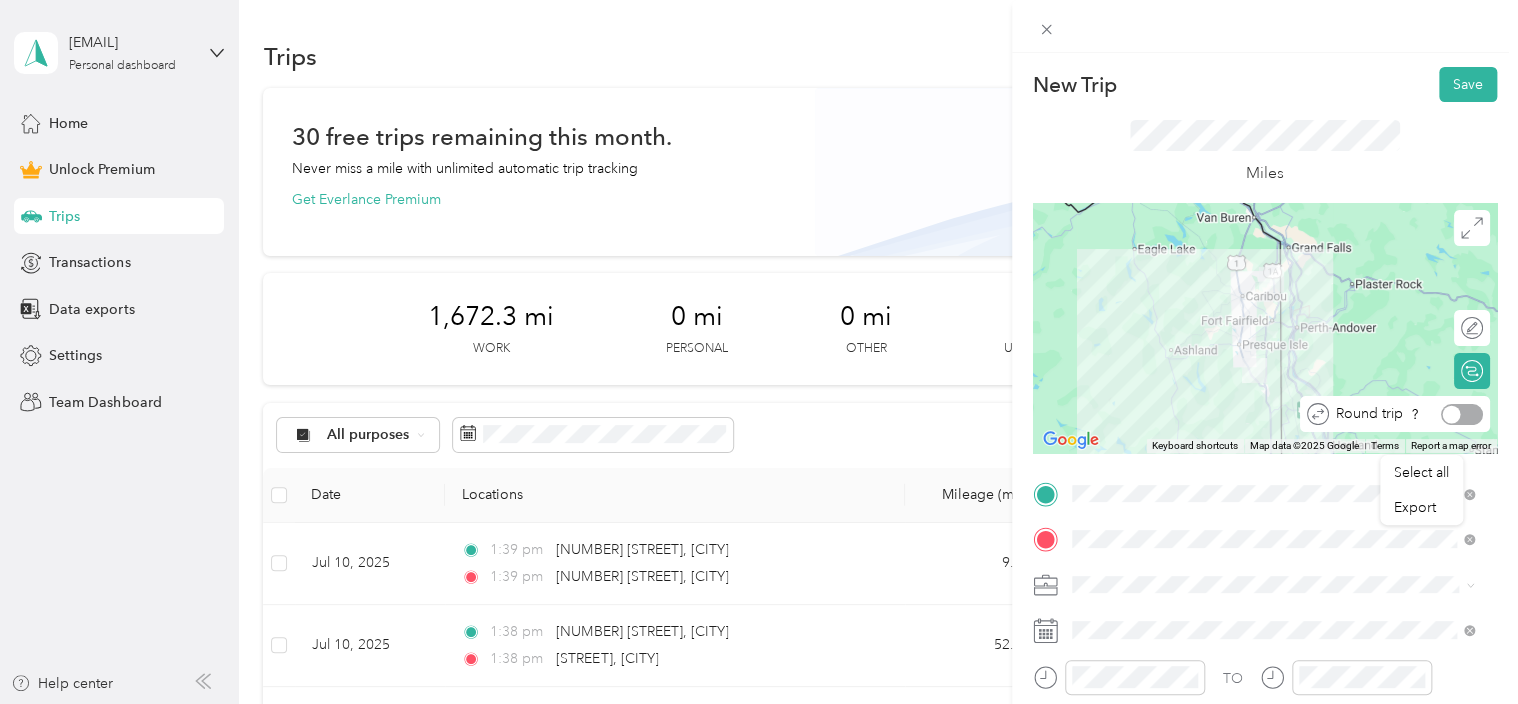 click at bounding box center (1462, 414) 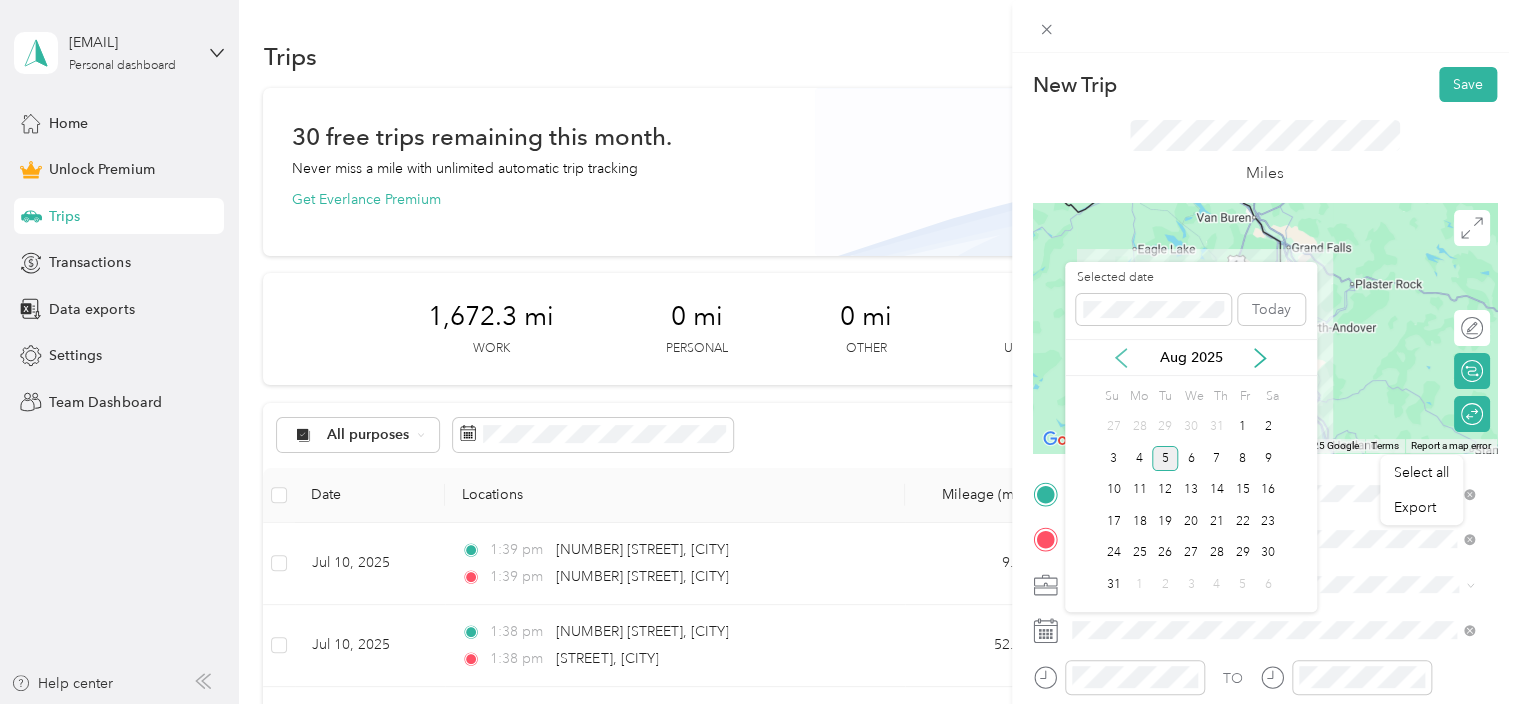 click 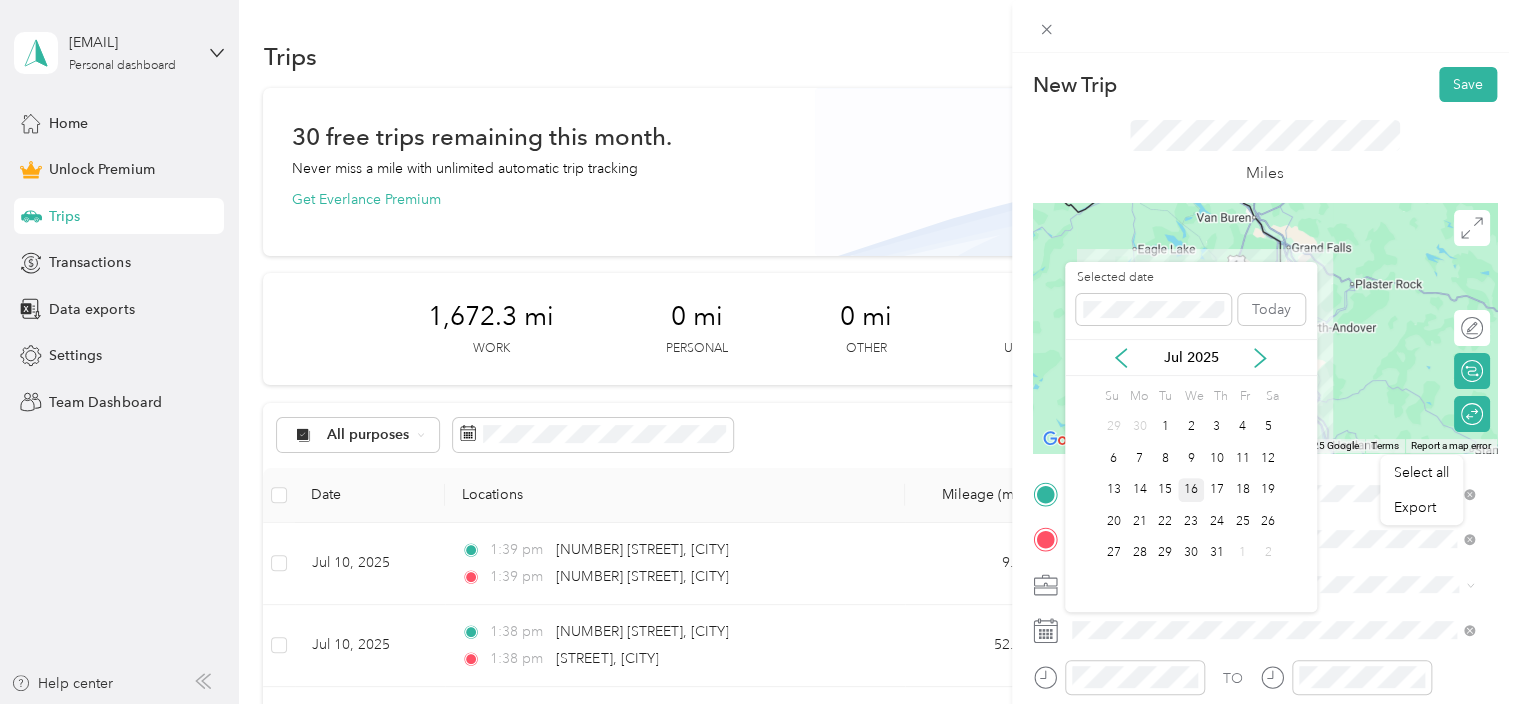 click on "16" at bounding box center [1191, 490] 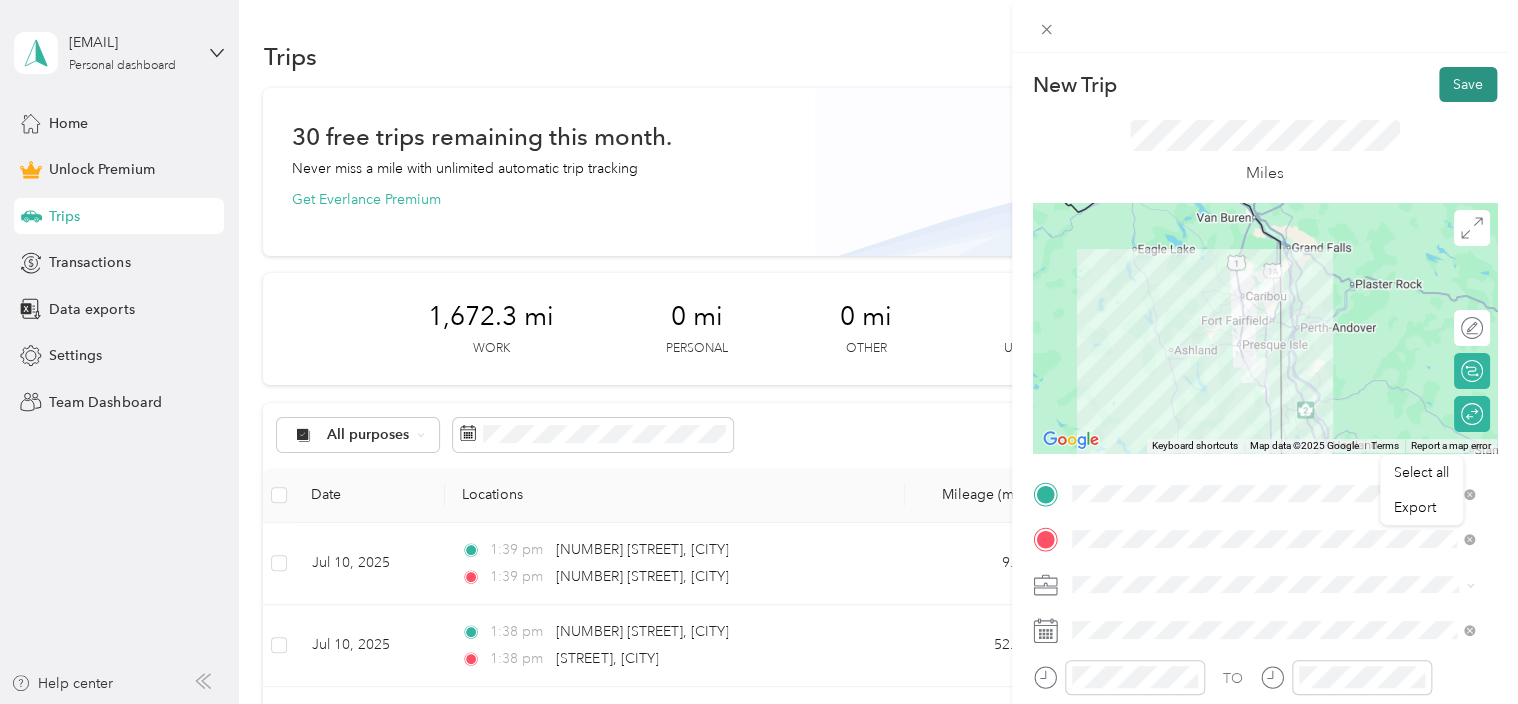 click on "Save" at bounding box center [1468, 84] 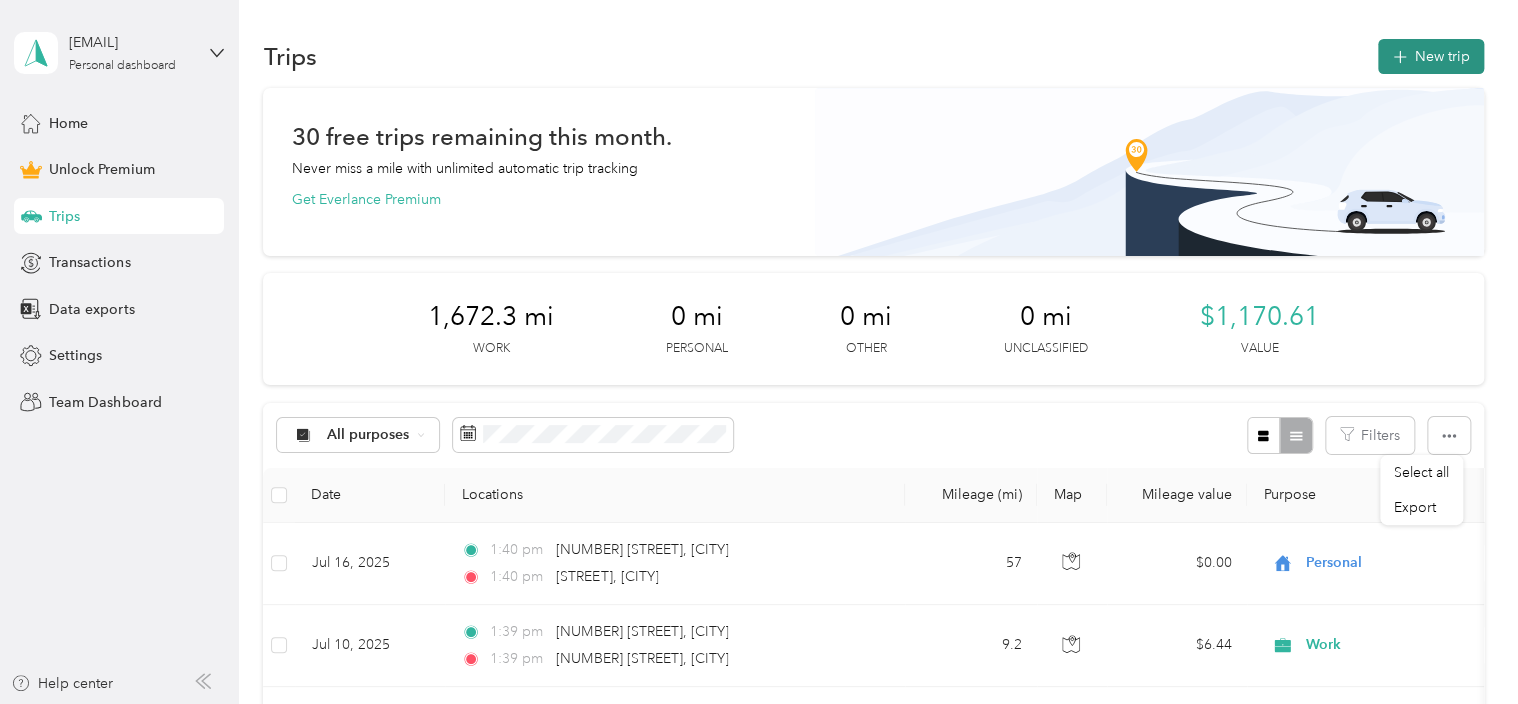 click on "New trip" at bounding box center [1431, 56] 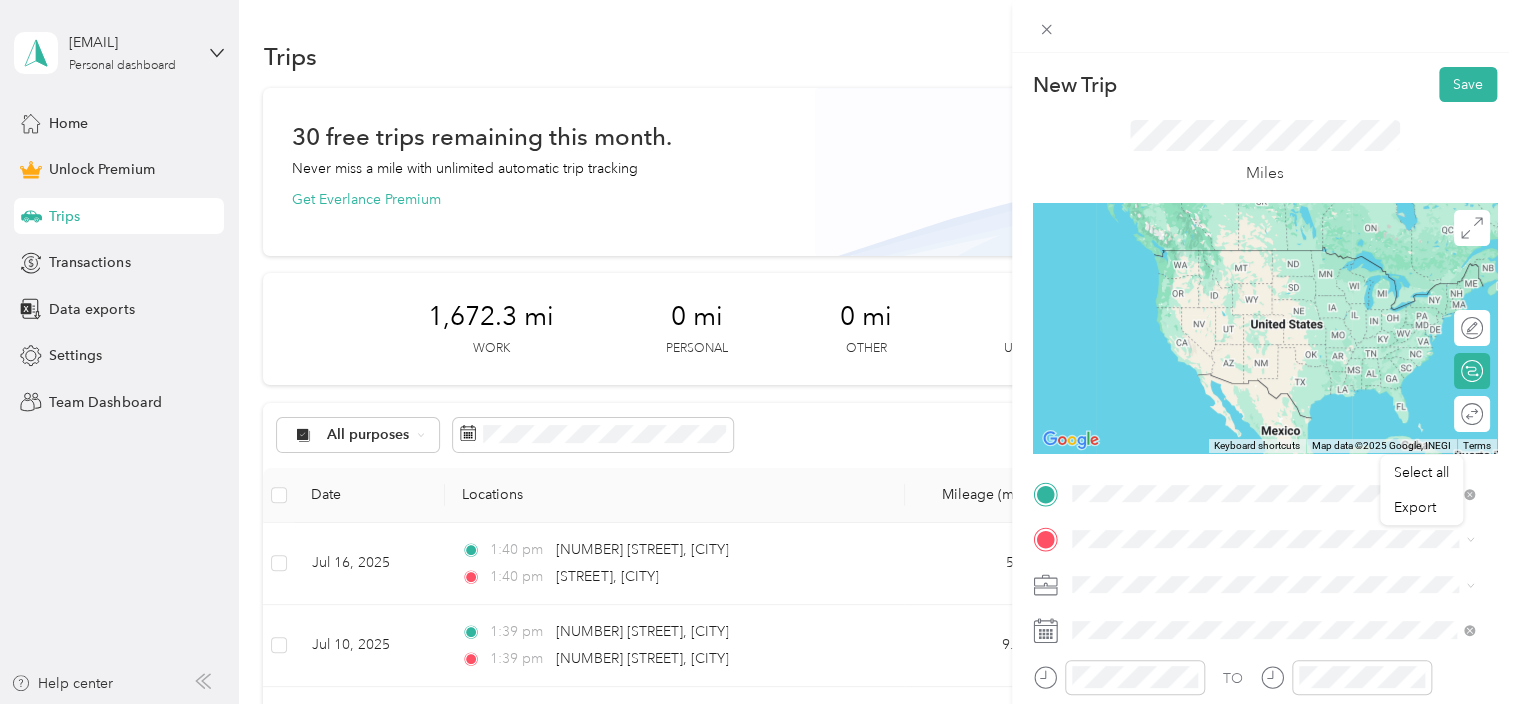 drag, startPoint x: 1175, startPoint y: 264, endPoint x: 1180, endPoint y: 291, distance: 27.45906 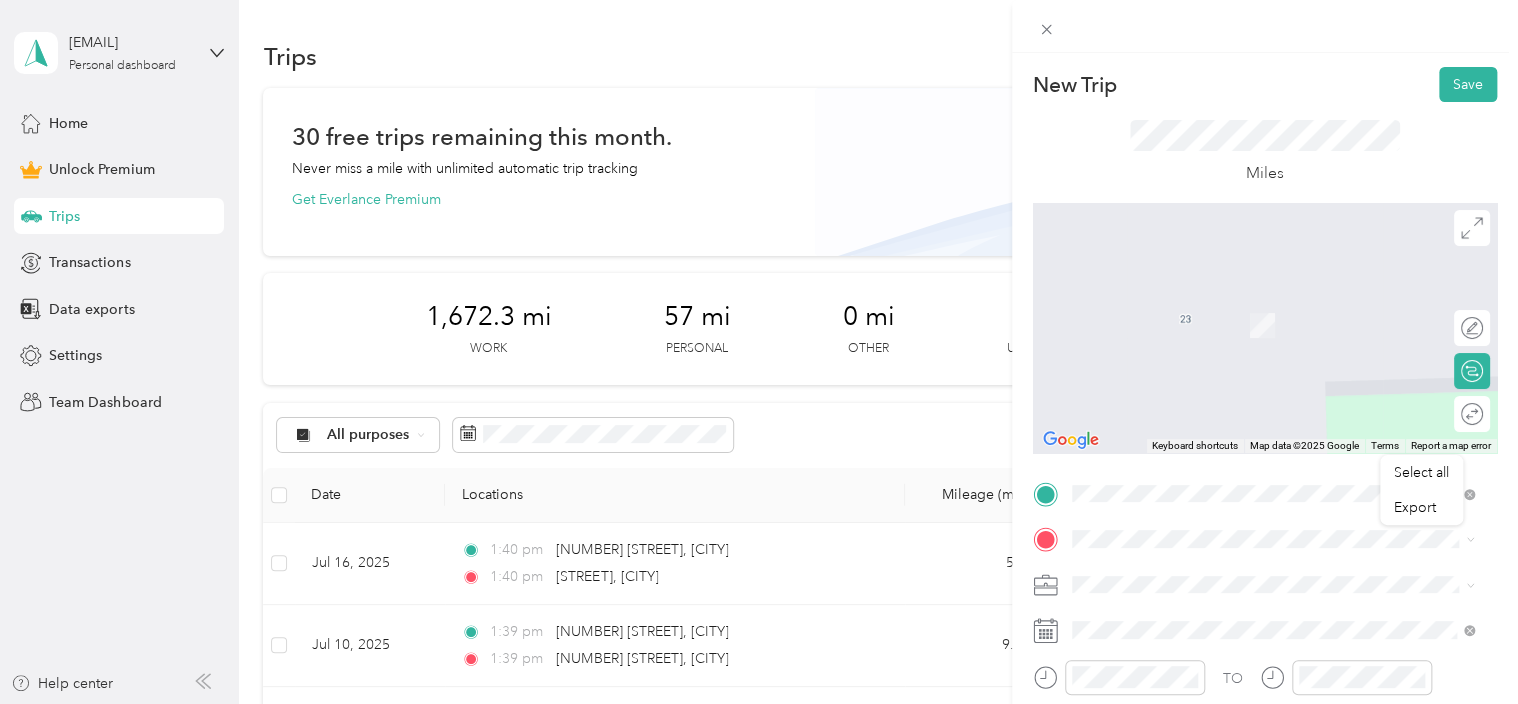 click on "[NUMBER] [STREET]
[CITY], [STATE] [POSTAL_CODE], [COUNTRY]" at bounding box center (1253, 412) 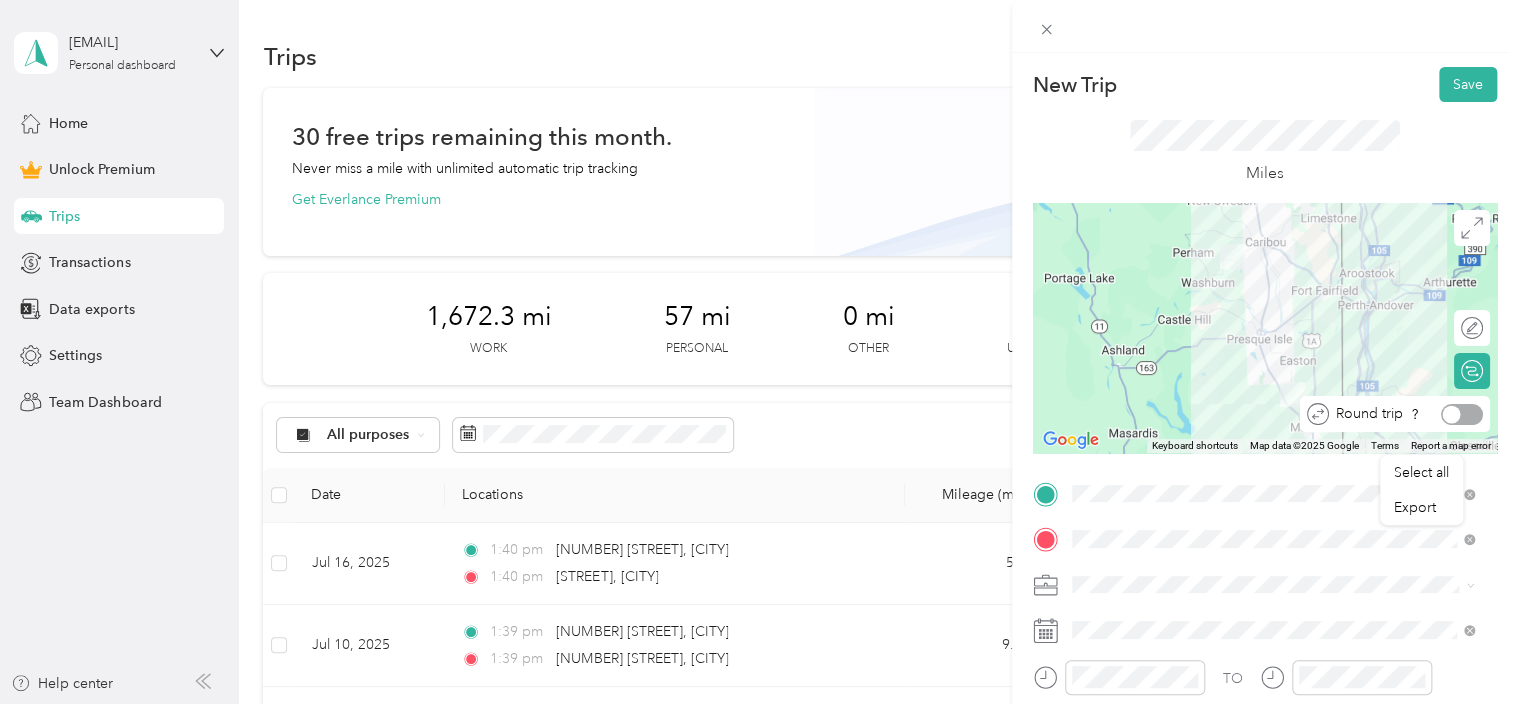 click at bounding box center [1462, 414] 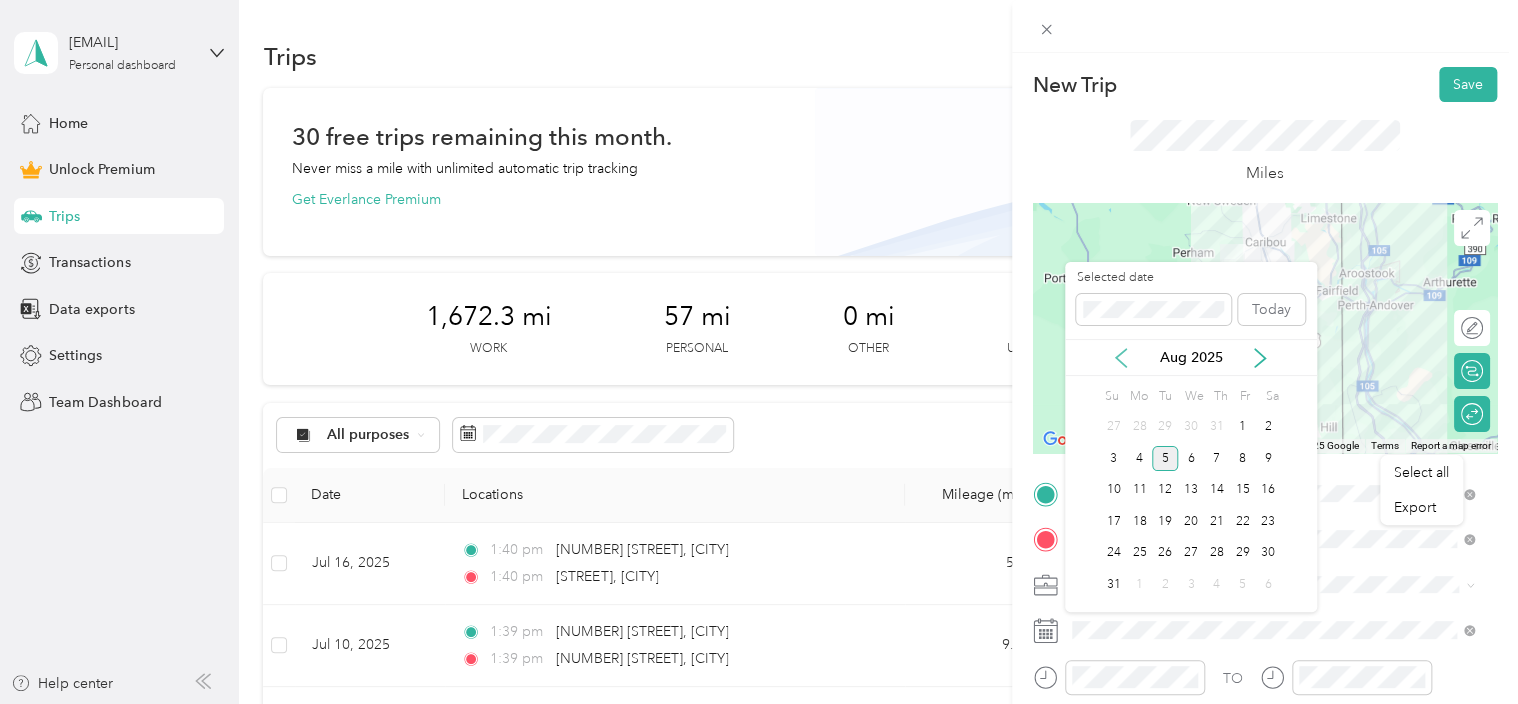 click 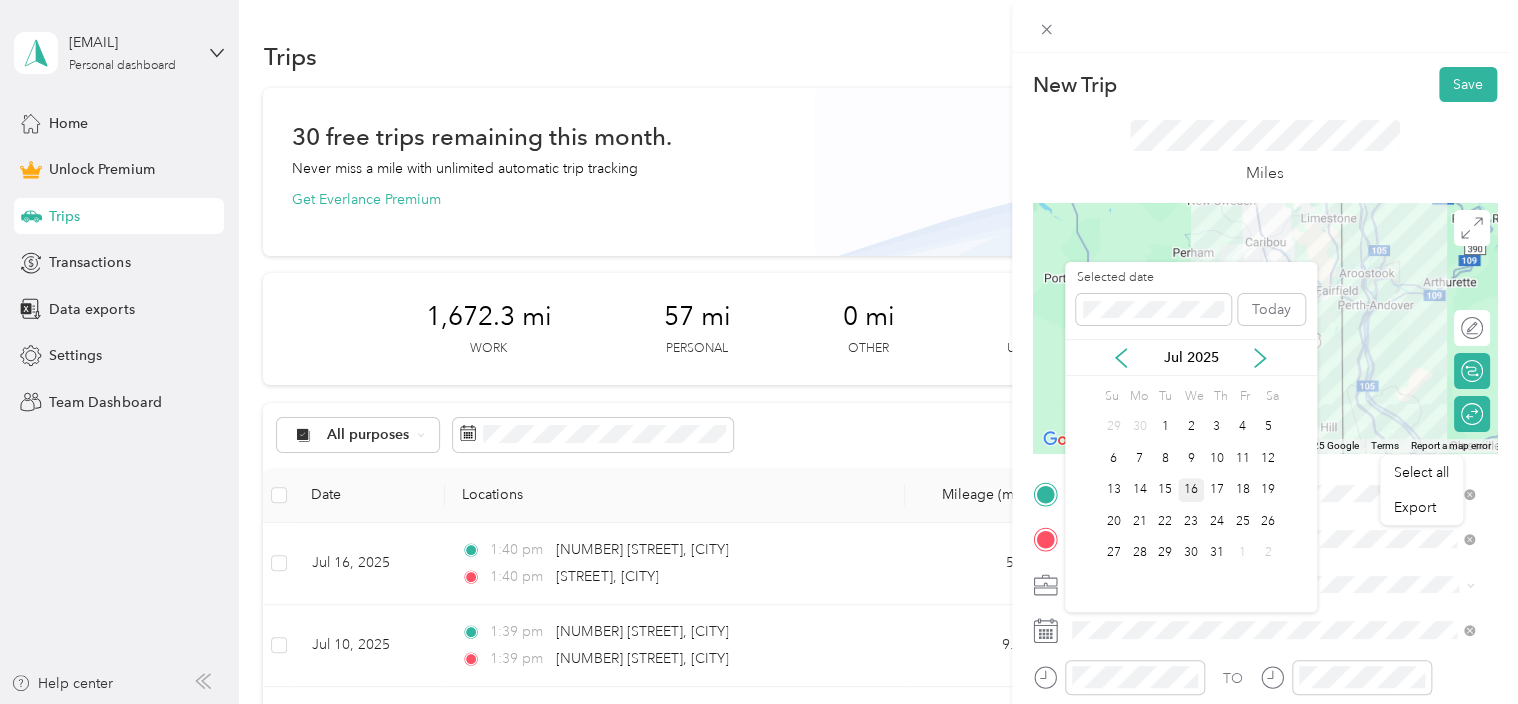 click on "16" at bounding box center [1191, 490] 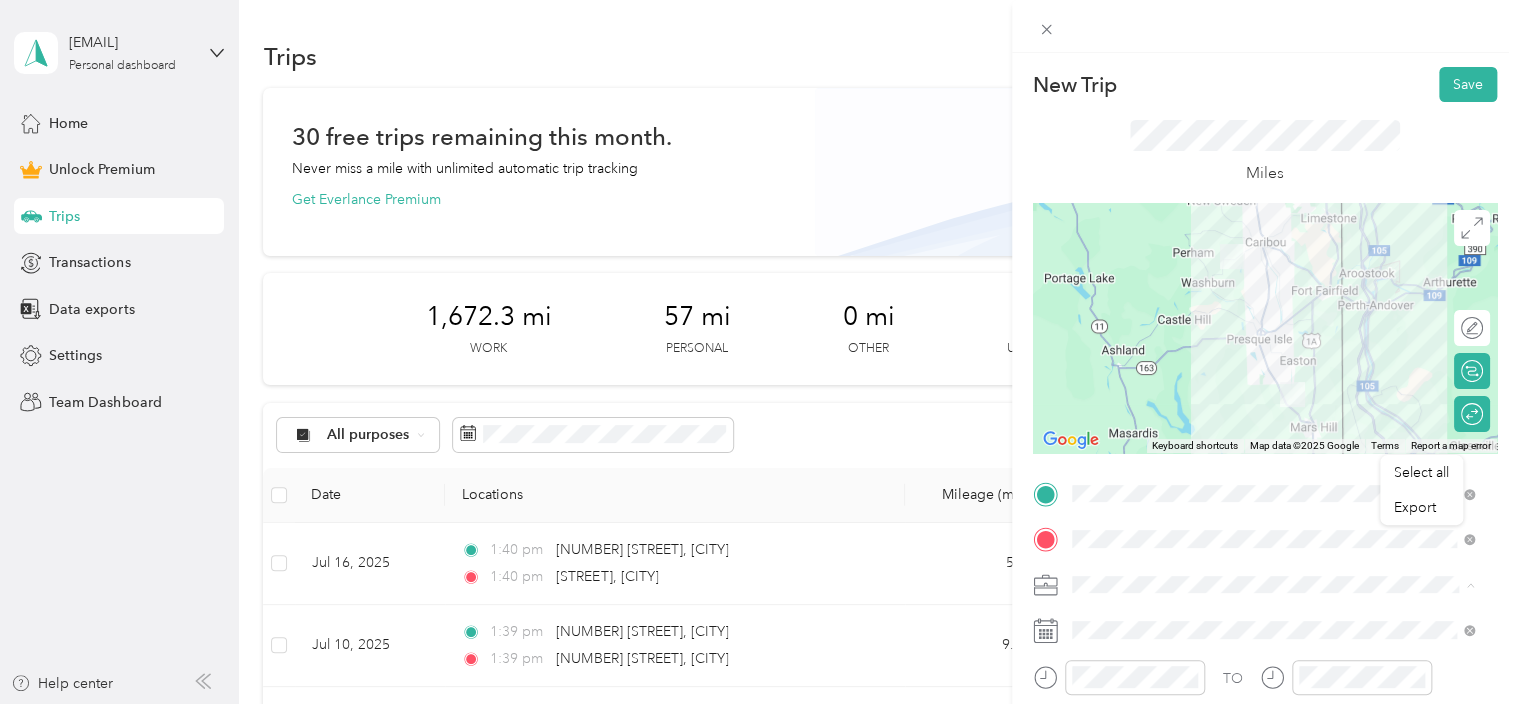 click on "Work" at bounding box center (1273, 304) 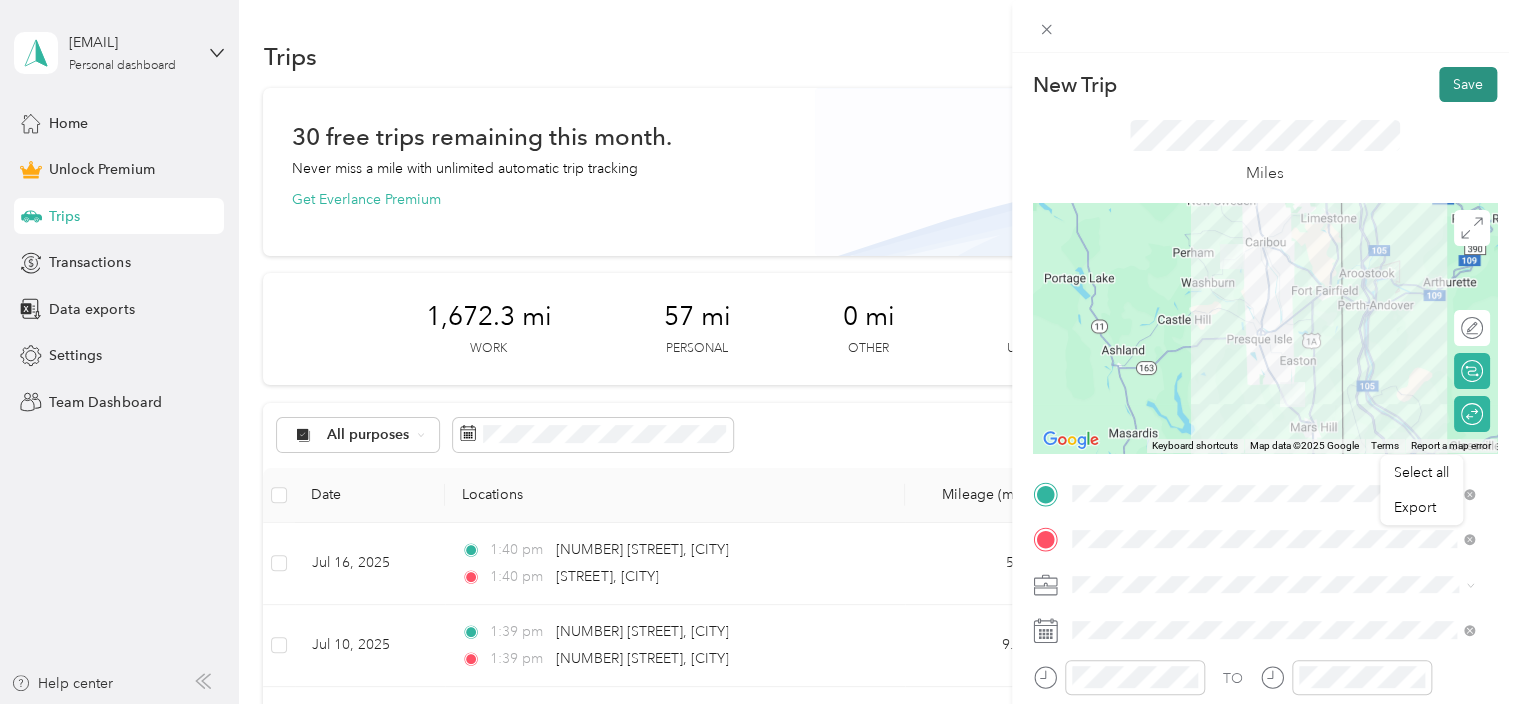 click on "Save" at bounding box center [1468, 84] 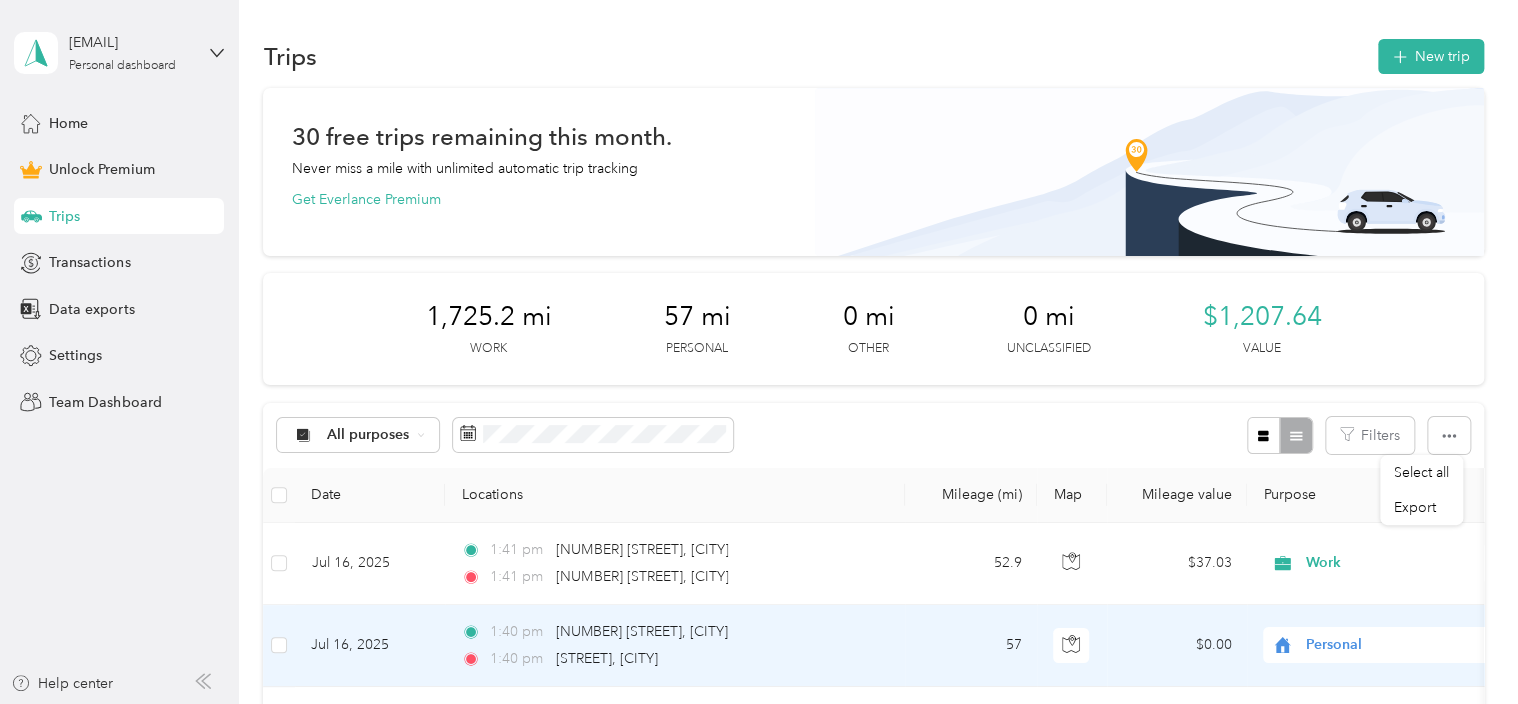 click on "Personal" at bounding box center [1397, 645] 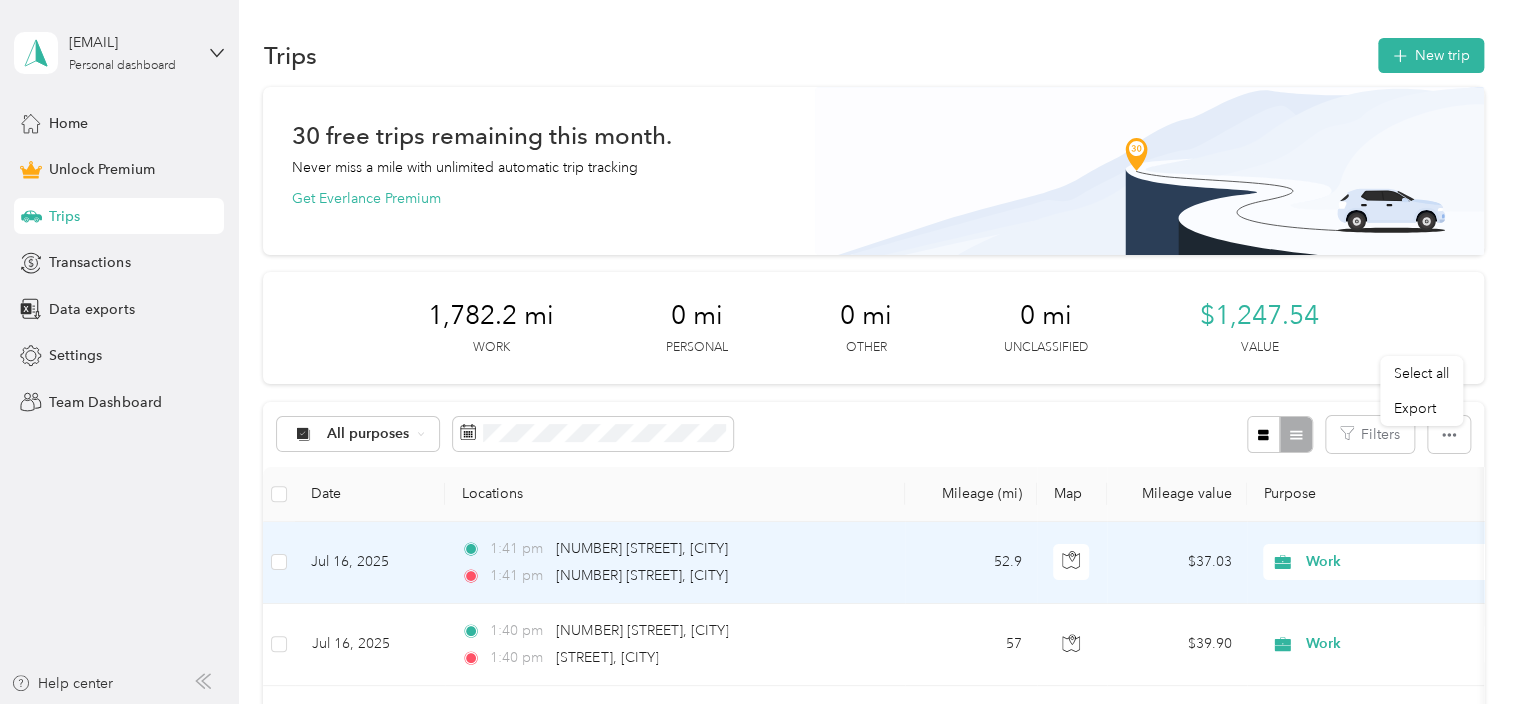 scroll, scrollTop: 0, scrollLeft: 0, axis: both 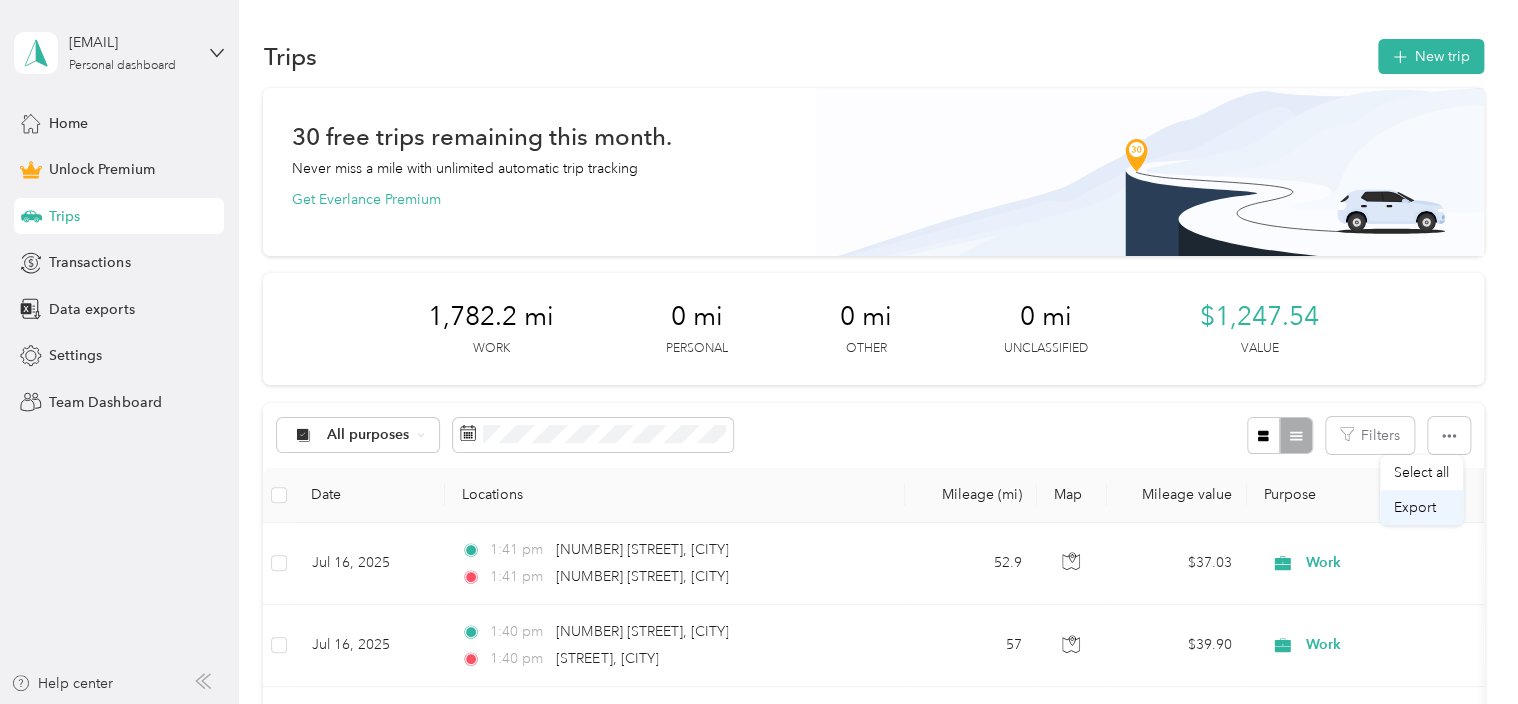 click on "Export" at bounding box center (1415, 507) 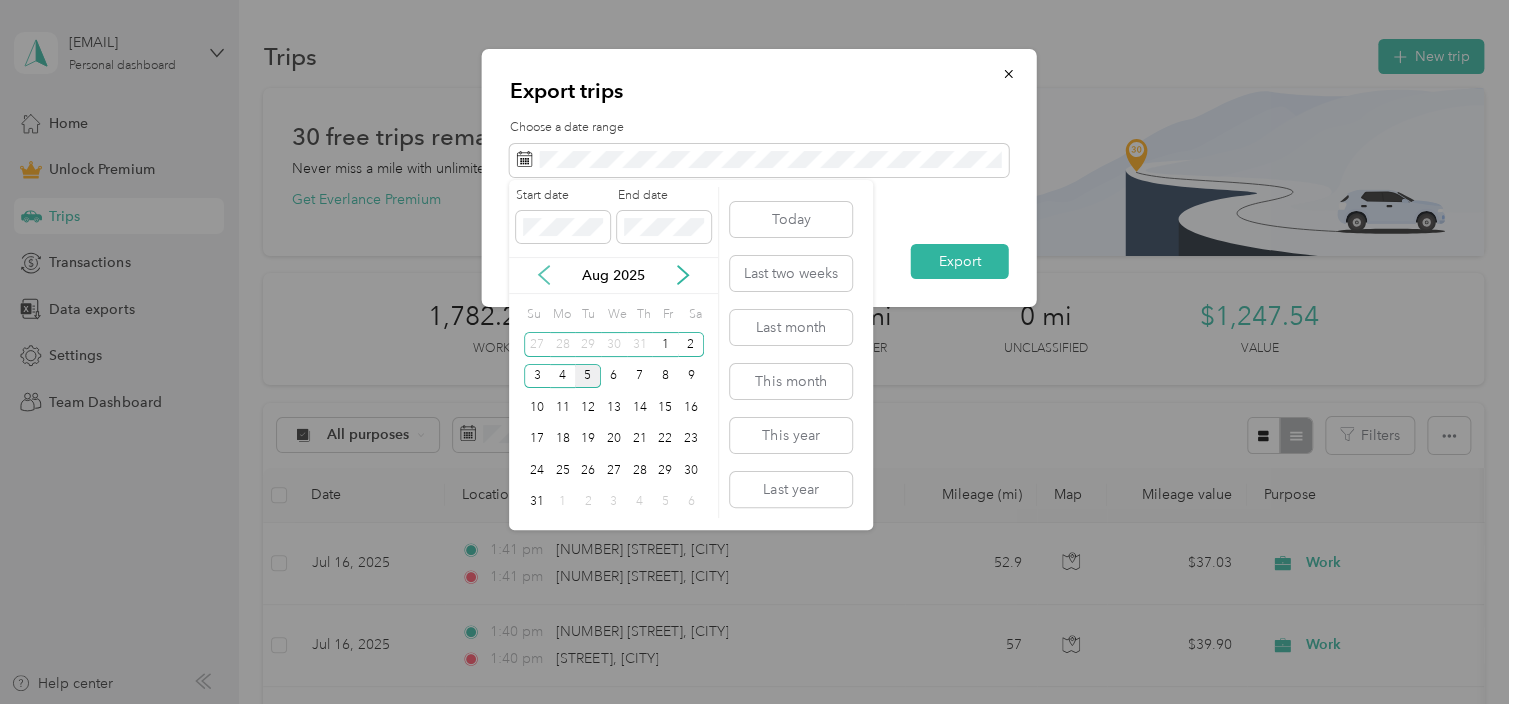 click 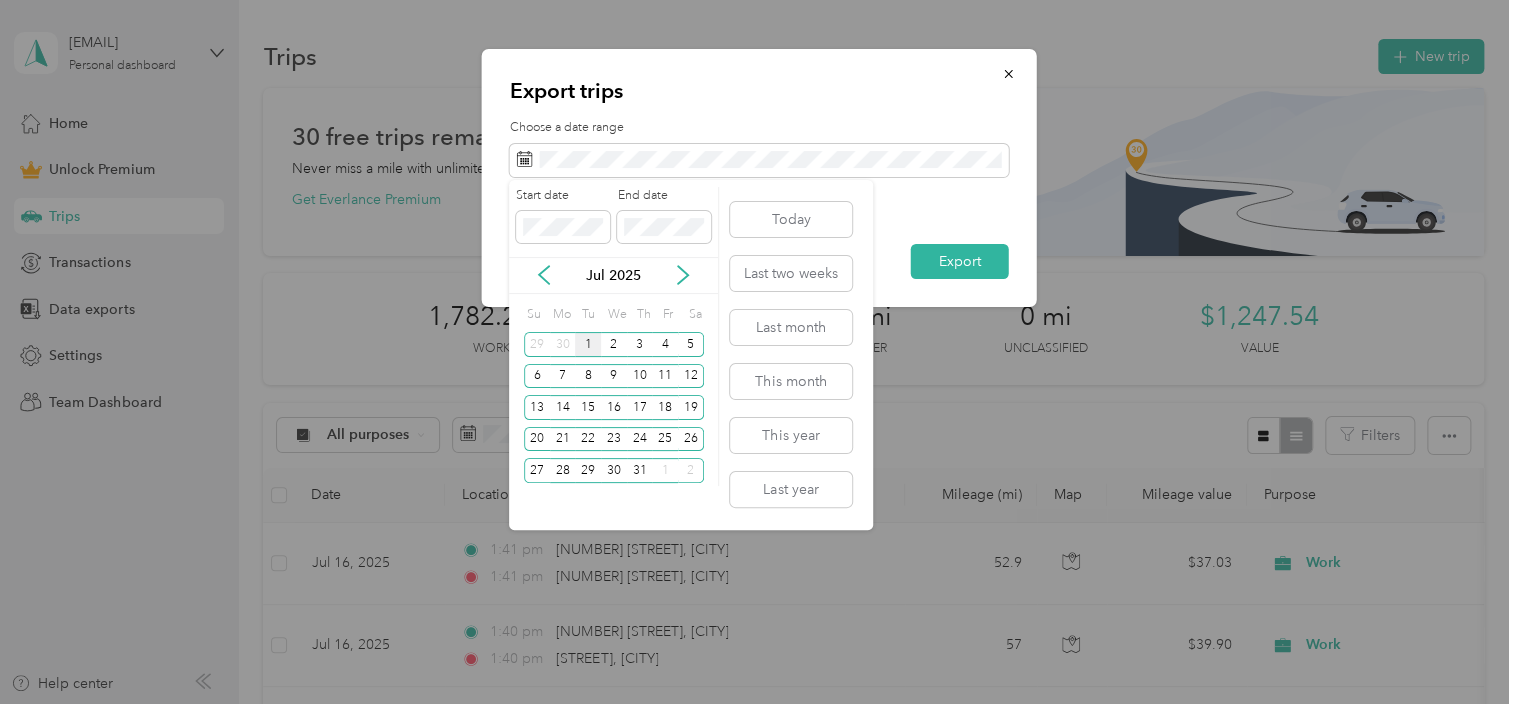 click on "1" at bounding box center (588, 344) 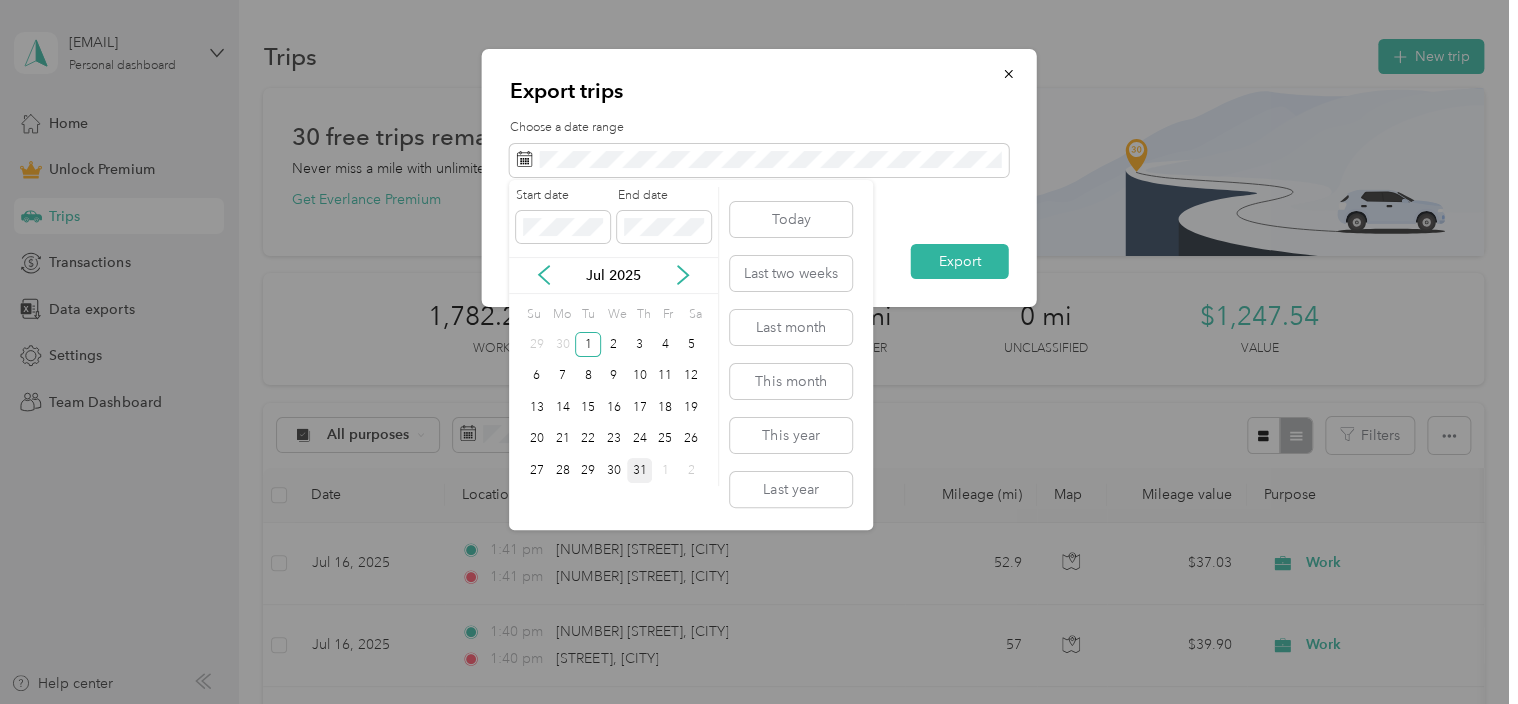 click on "31" at bounding box center [640, 470] 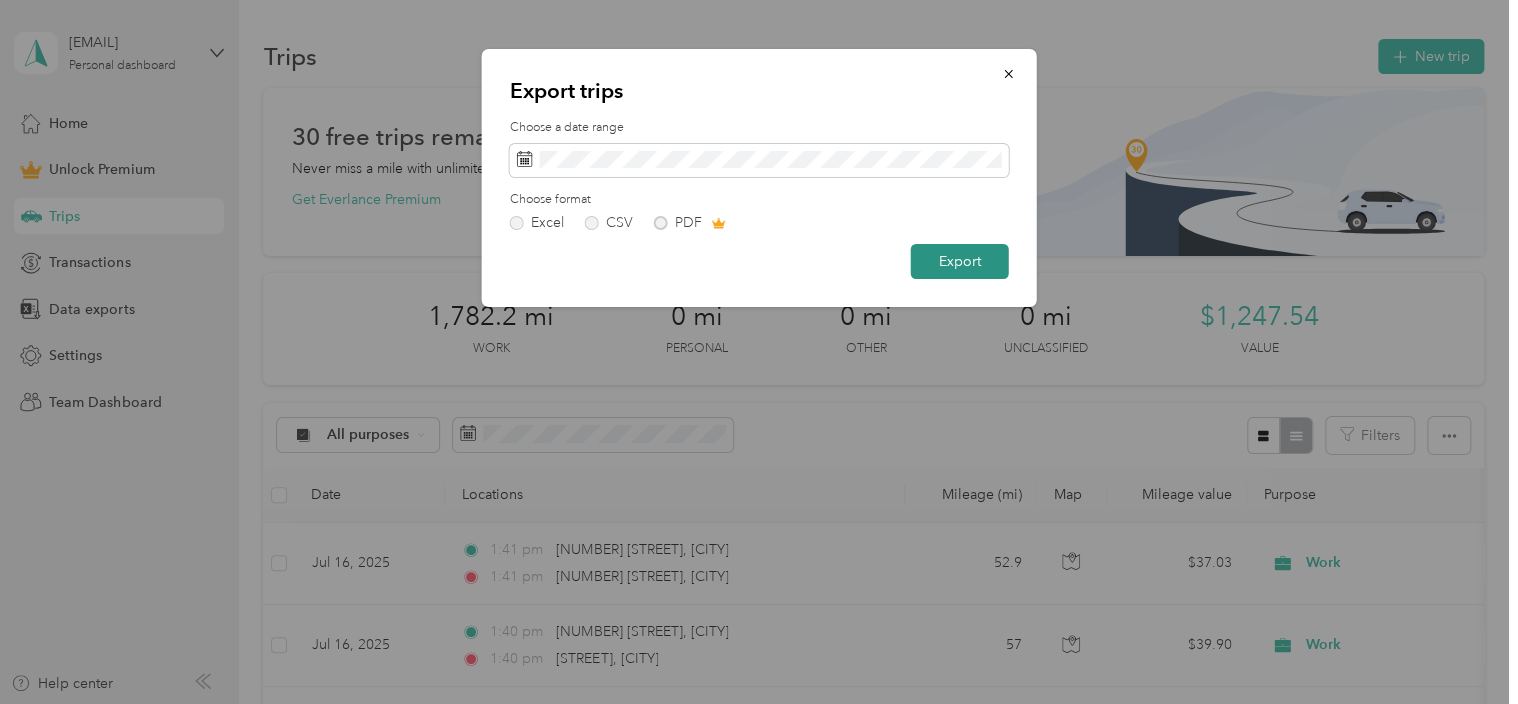 click on "Export" at bounding box center (960, 261) 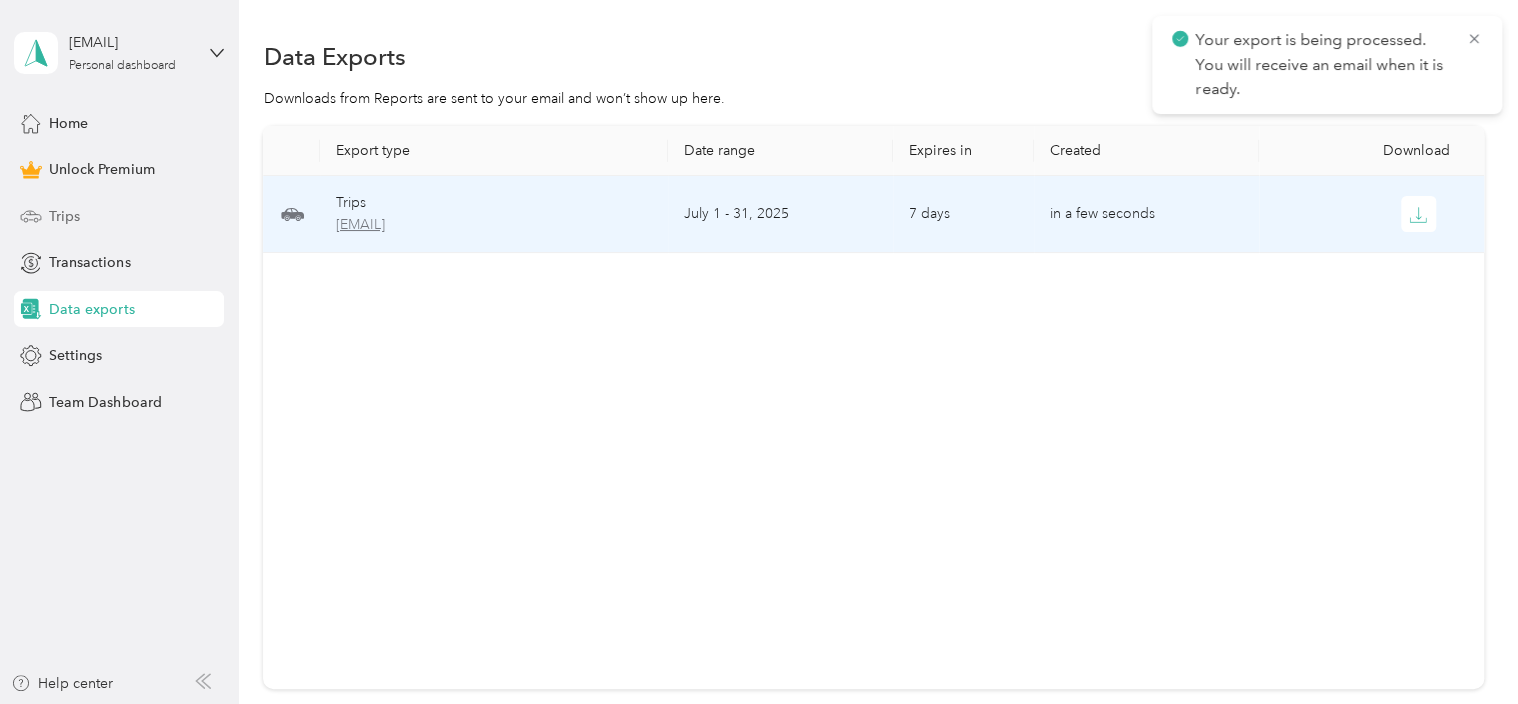 click on "[EMAIL]" at bounding box center (494, 225) 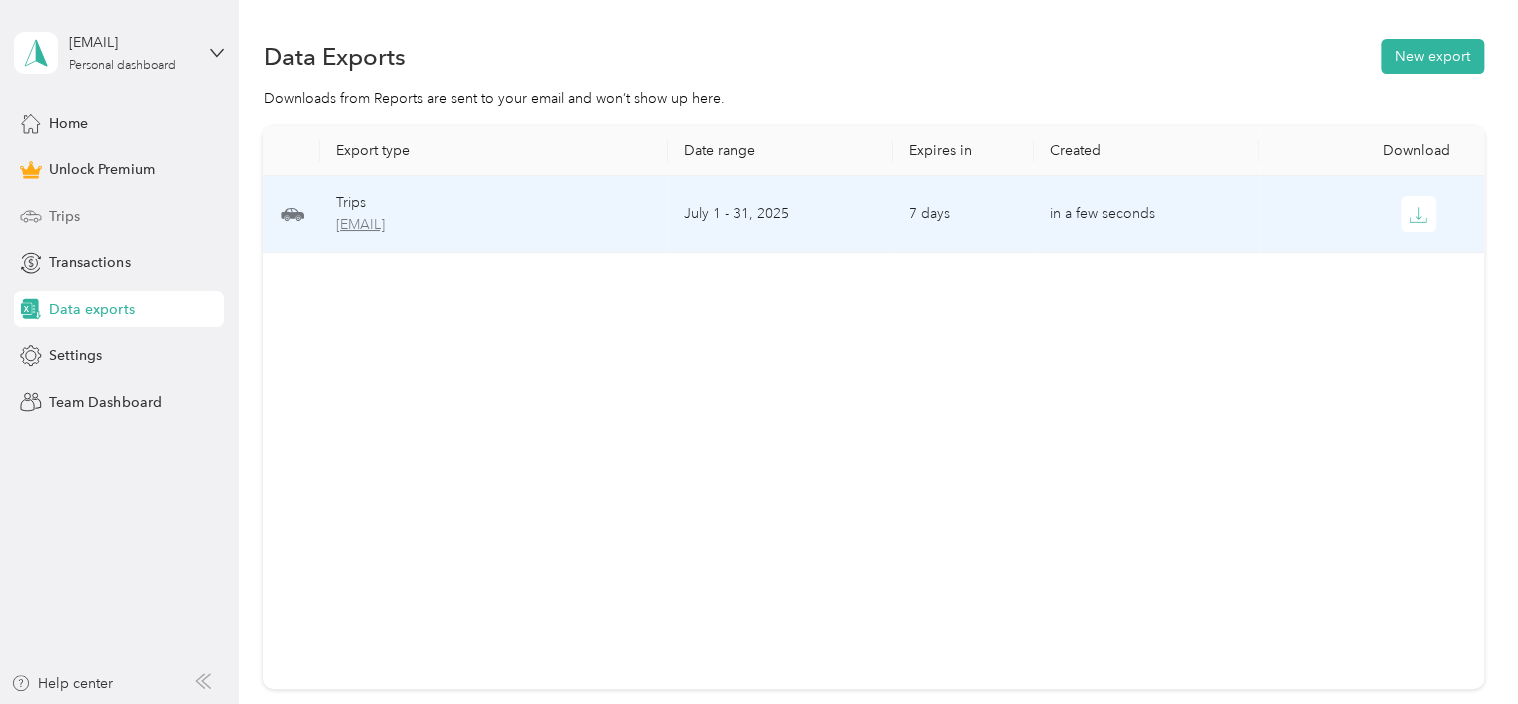 click on "[EMAIL]" at bounding box center (494, 225) 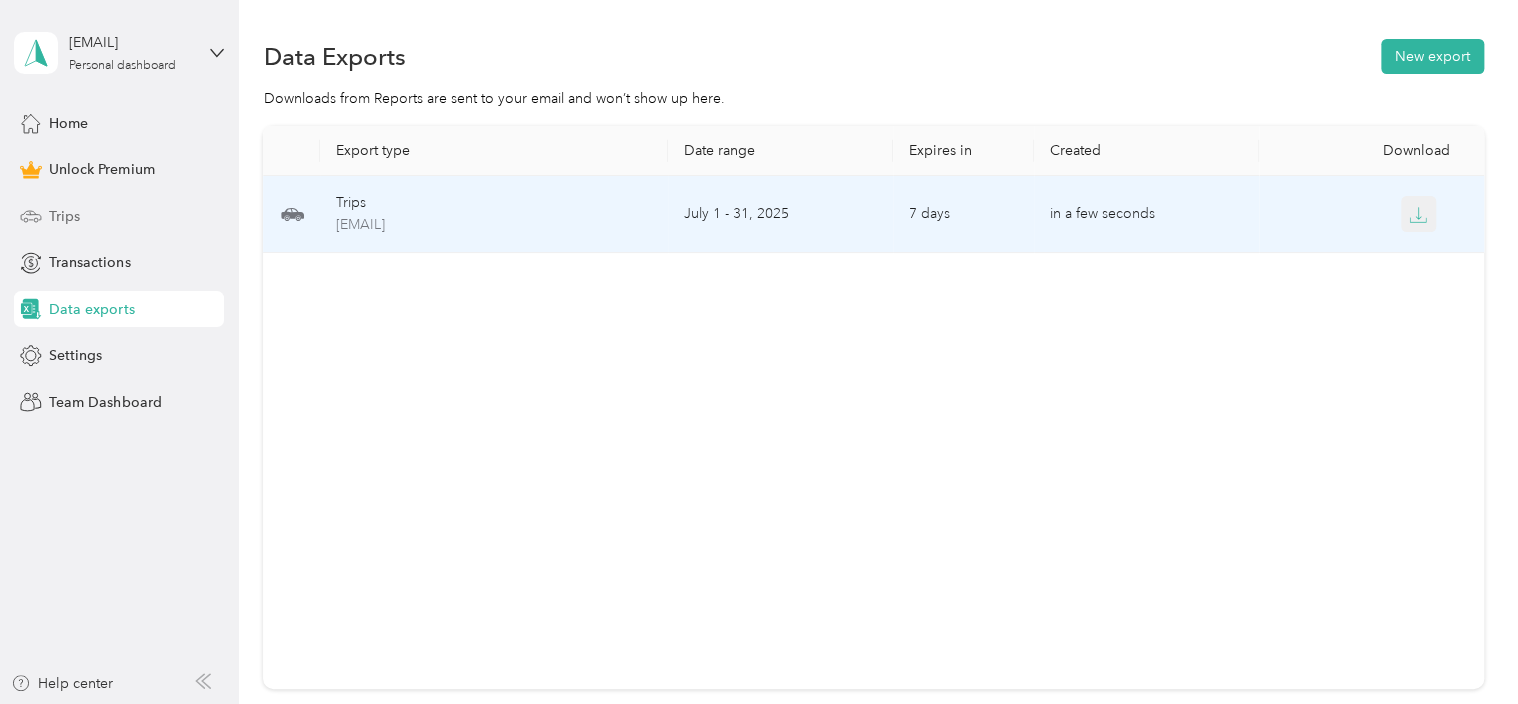 click at bounding box center (1419, 214) 